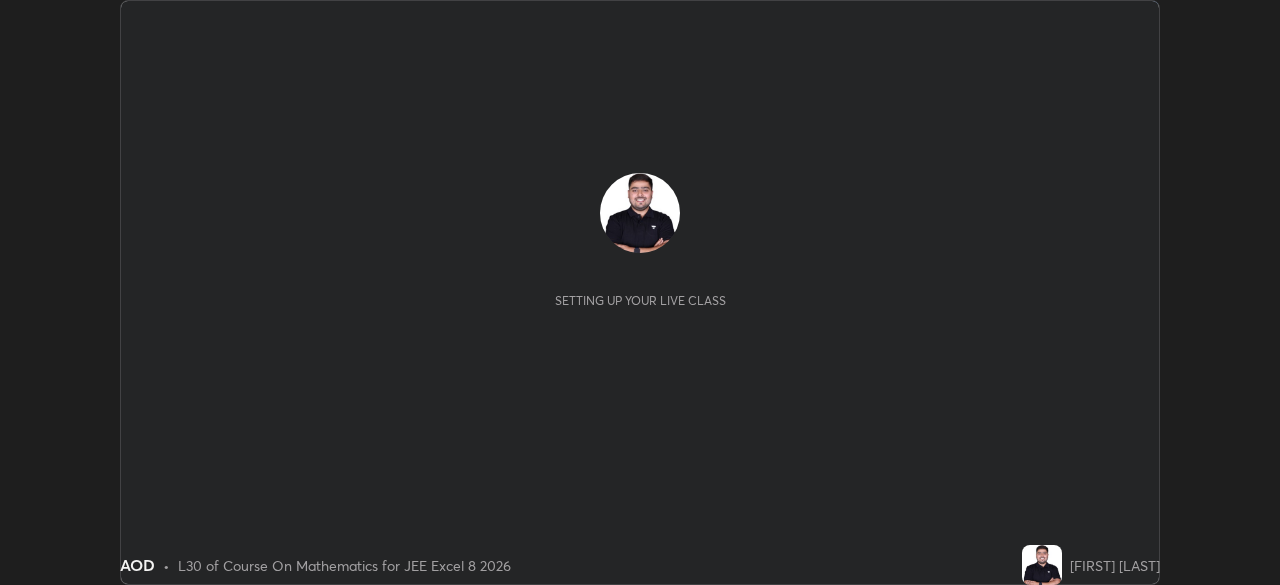 scroll, scrollTop: 0, scrollLeft: 0, axis: both 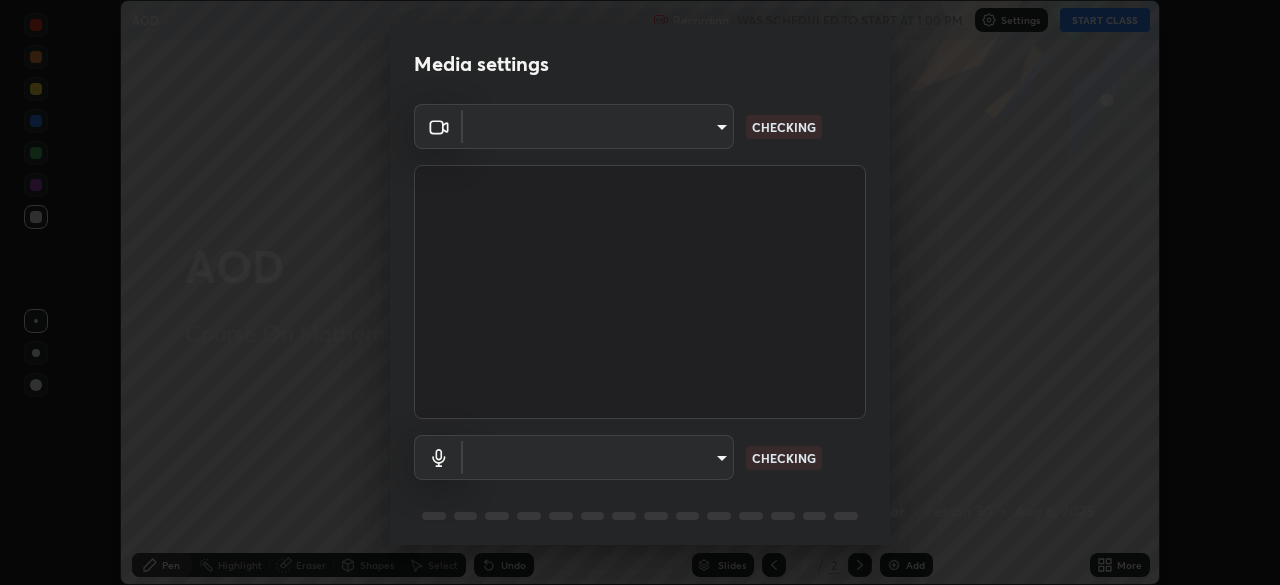 type on "150ce54b6659d6facffdc1d488e586a8afcf012d443804c7c5fd1c8fc4ffae65" 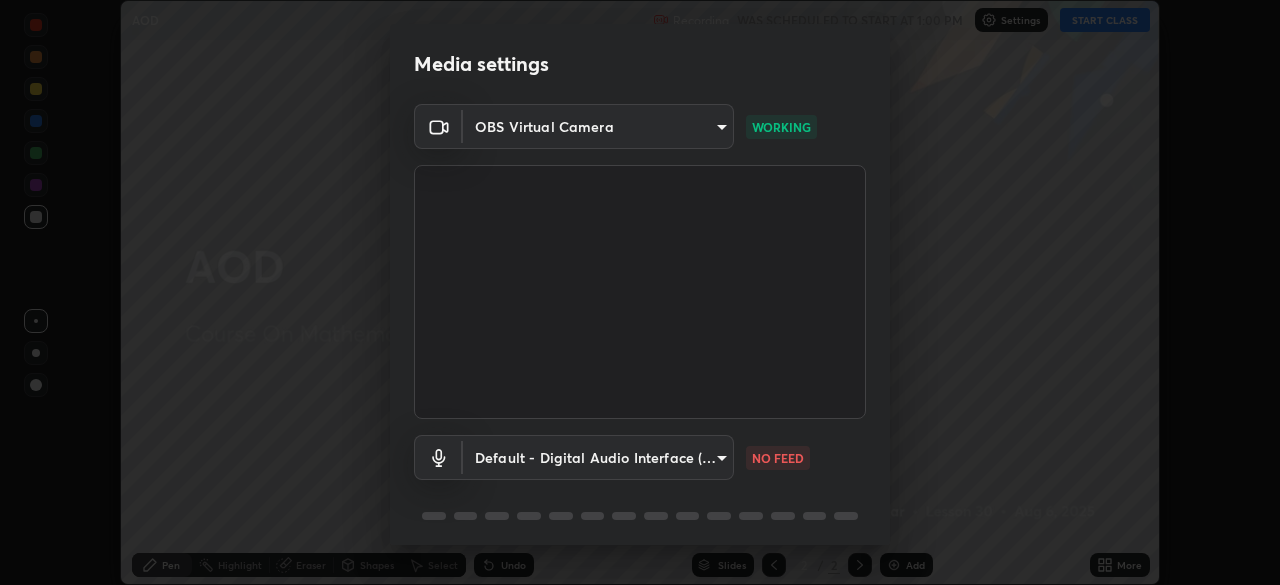 click on "Erase all AOD Recording WAS SCHEDULED TO START AT  1:00 PM Settings START CLASS Setting up your live class AOD • L30 of Course On Mathematics for JEE Excel 8 2026 [FIRST] [LAST] Pen Highlight Eraser Shapes Select Undo Slides 2 / 2 Add More No doubts shared Encourage your learners to ask a doubt for better clarity Report an issue Reason for reporting Buffering Chat not working Audio - Video sync issue Educator video quality low ​ Attach an image Report Media settings OBS Virtual Camera [HASH] WORKING Default - Digital Audio Interface (Cam Link 4K) default NO FEED 1 / 5 Next" at bounding box center [640, 292] 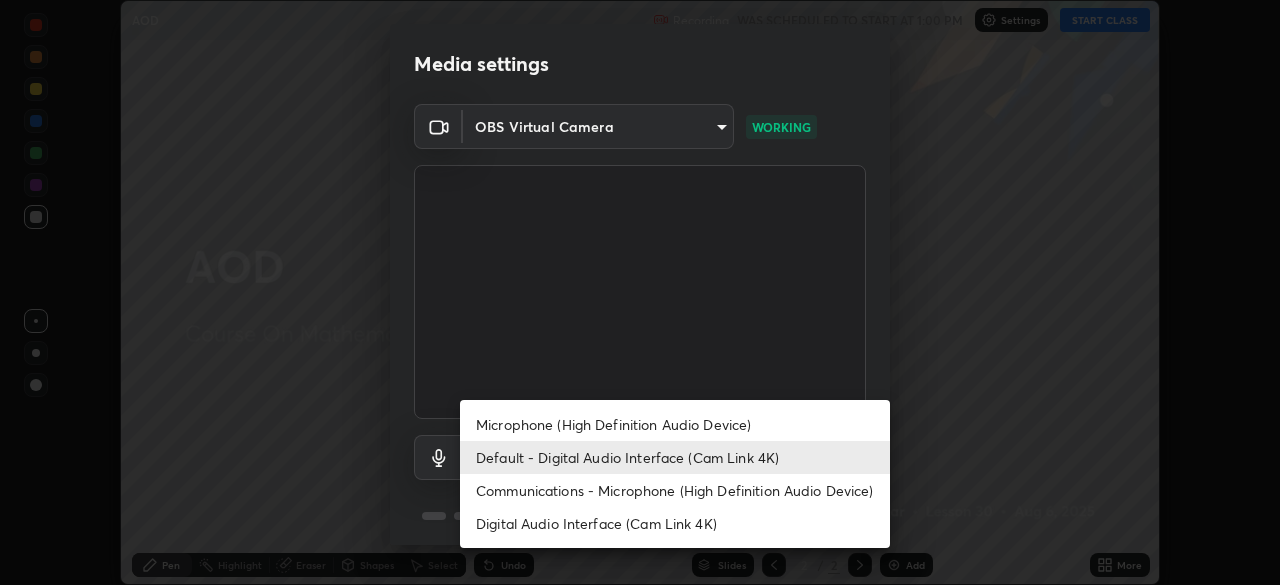 click on "Microphone (High Definition Audio Device)" at bounding box center [675, 424] 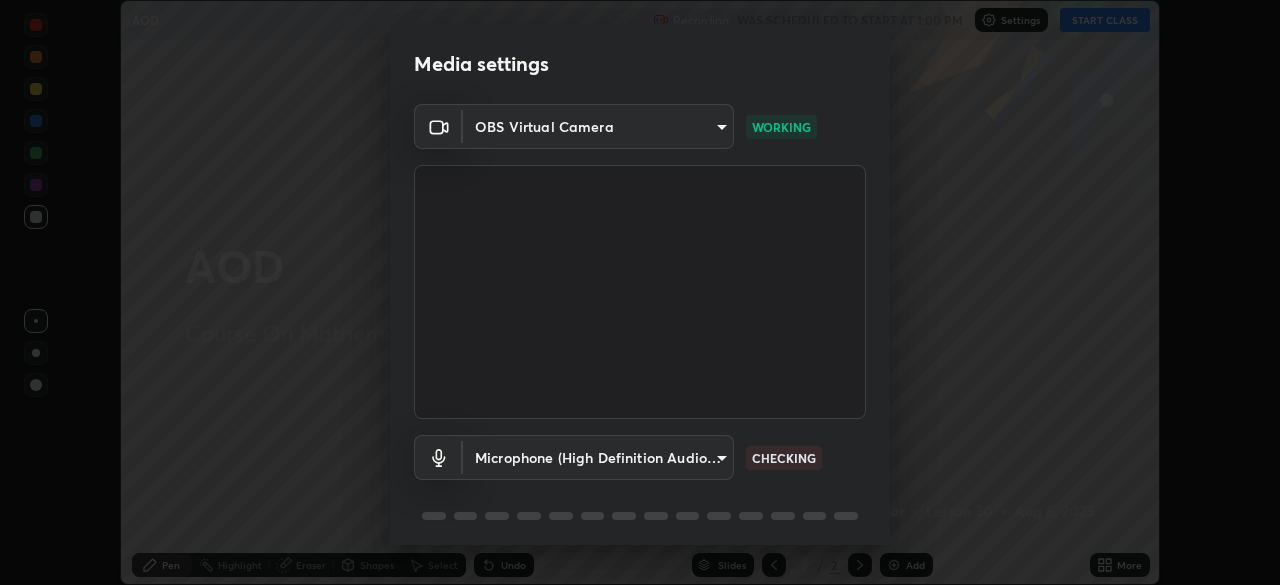 scroll, scrollTop: 71, scrollLeft: 0, axis: vertical 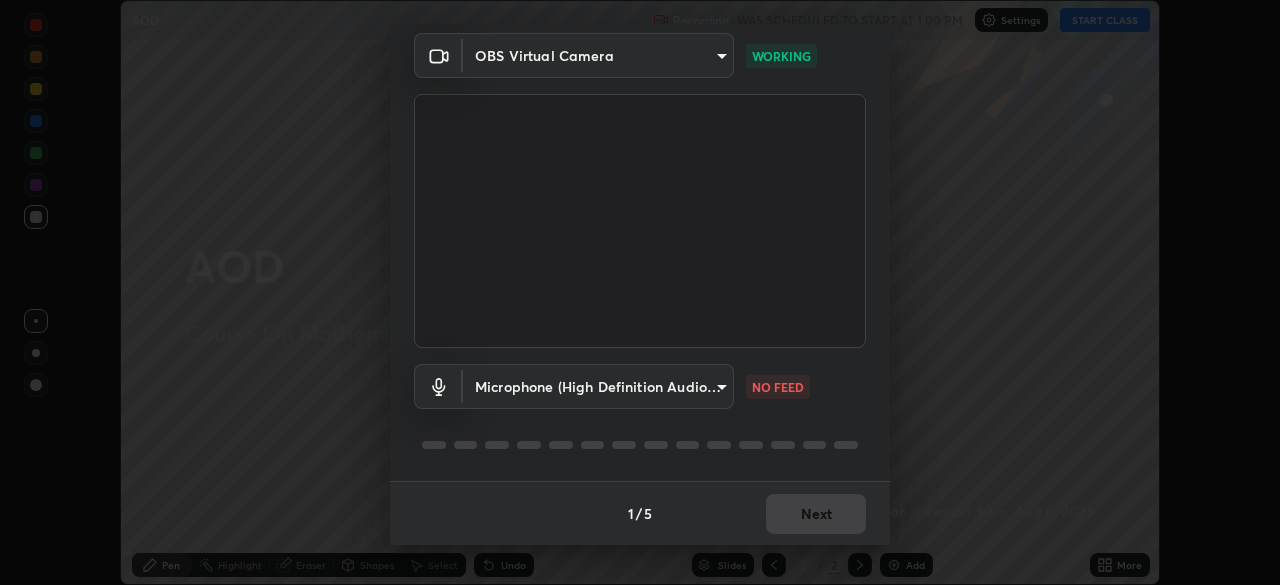 click on "Erase all AOD Recording WAS SCHEDULED TO START AT  1:00 PM Settings START CLASS Setting up your live class AOD • L30 of Course On Mathematics for JEE Excel 8 2026 [FIRST] [LAST] Pen Highlight Eraser Shapes Select Undo Slides 2 / 2 Add More No doubts shared Encourage your learners to ask a doubt for better clarity Report an issue Reason for reporting Buffering Chat not working Audio - Video sync issue Educator video quality low ​ Attach an image Report Media settings OBS Virtual Camera [HASH] WORKING Microphone (High Definition Audio Device) [HASH] NO FEED 1 / 5 Next" at bounding box center (640, 292) 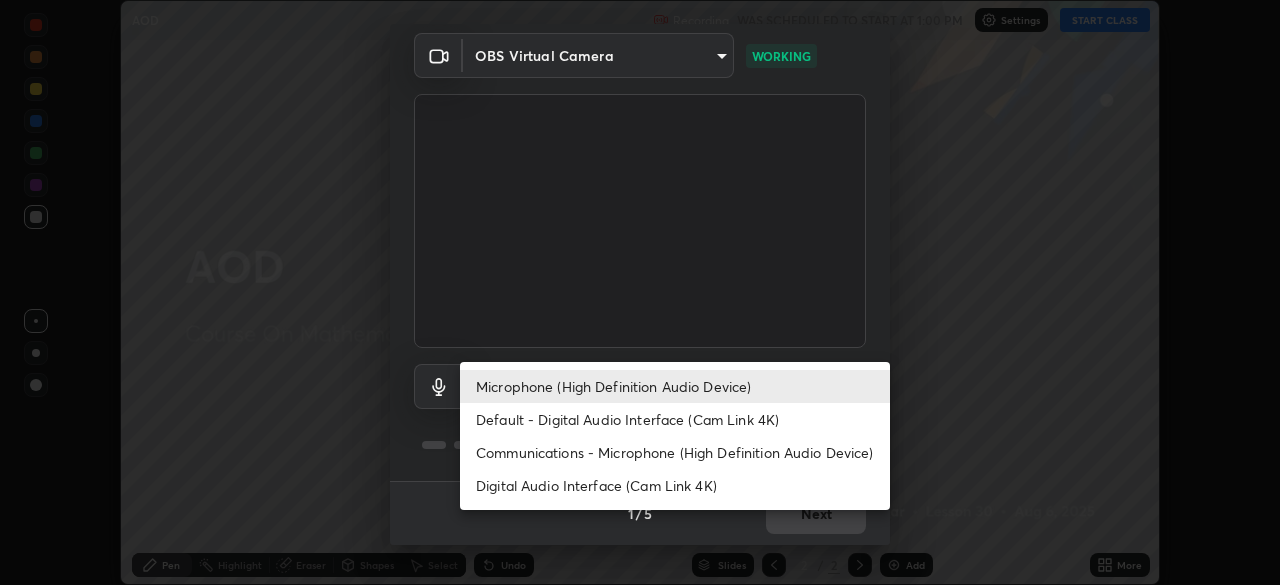 click on "Default - Digital Audio Interface (Cam Link 4K)" at bounding box center [675, 419] 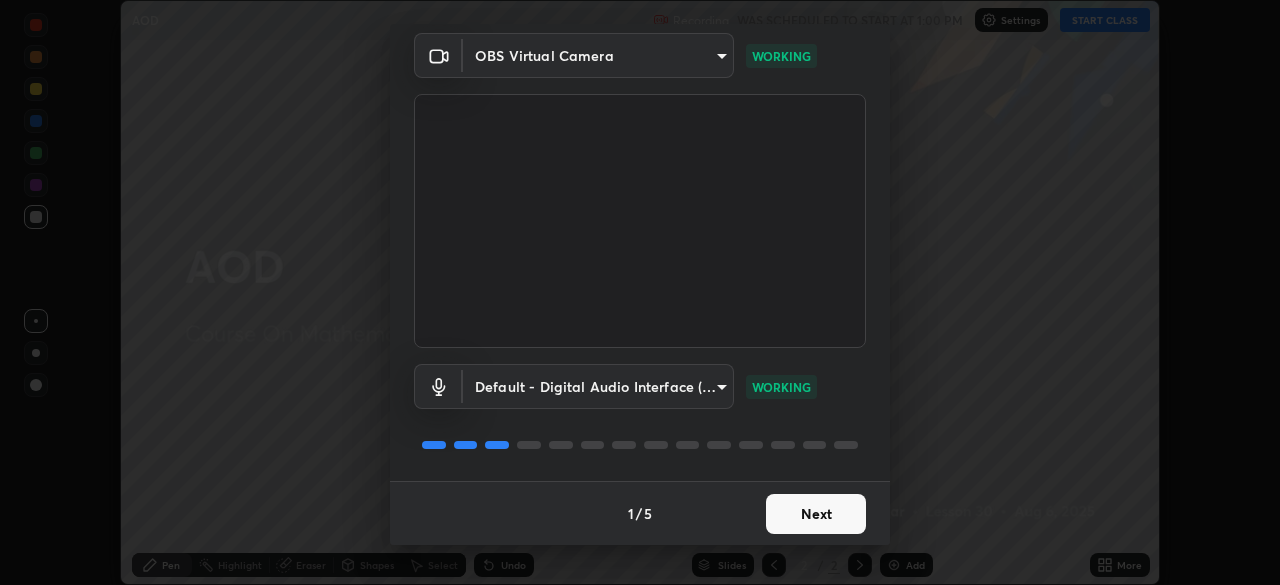 click on "Next" at bounding box center [816, 514] 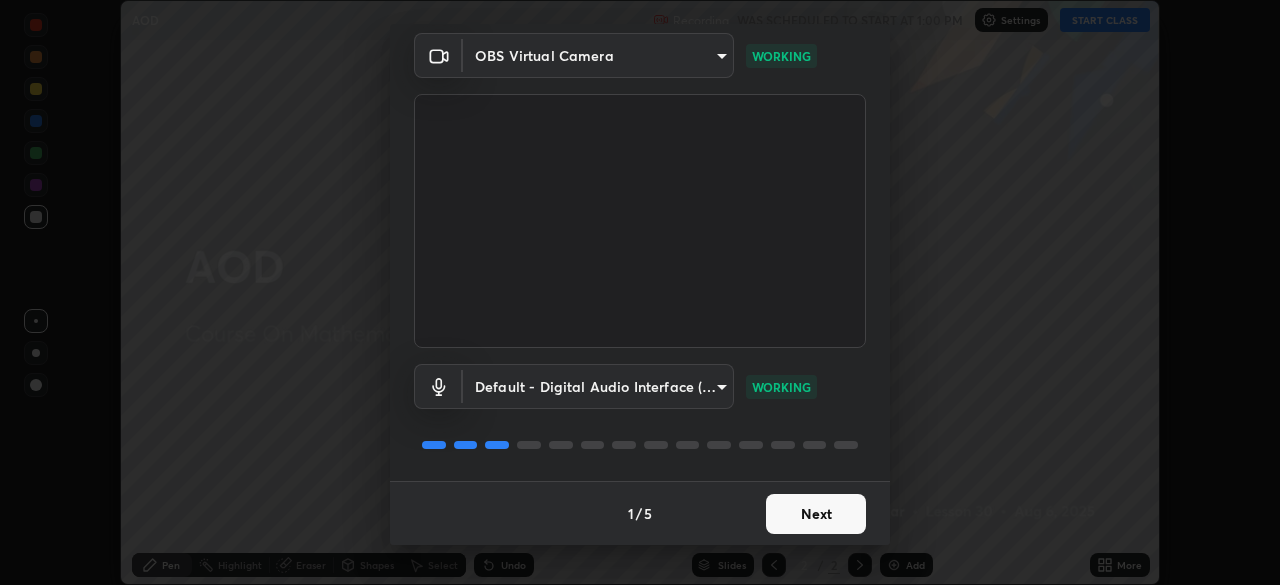 scroll, scrollTop: 0, scrollLeft: 0, axis: both 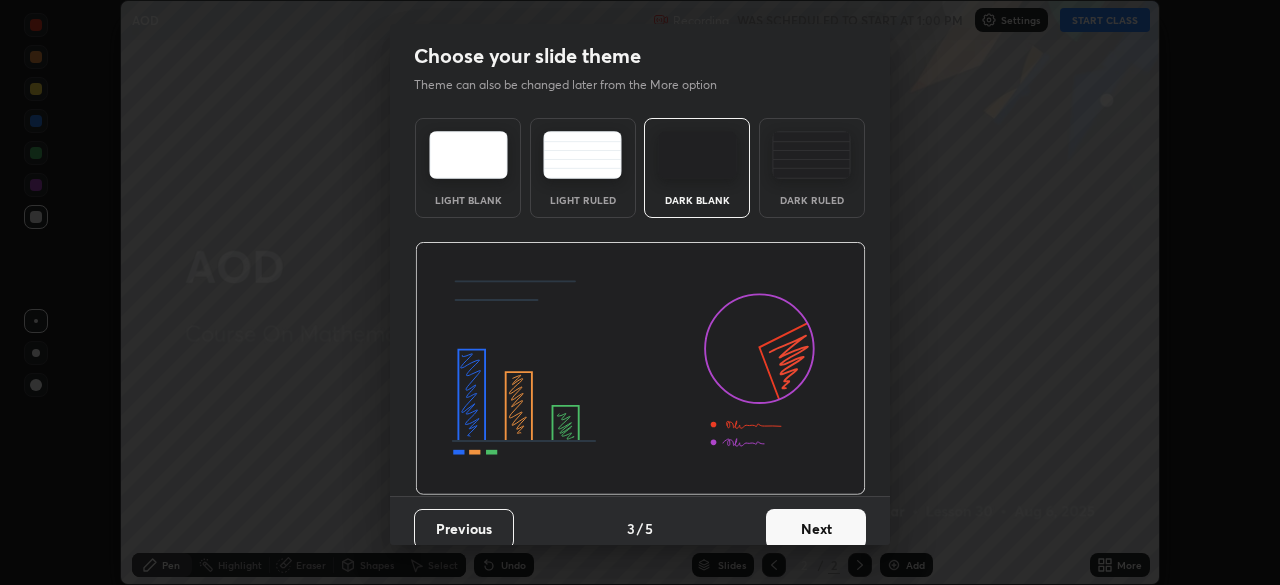 click on "Next" at bounding box center [816, 529] 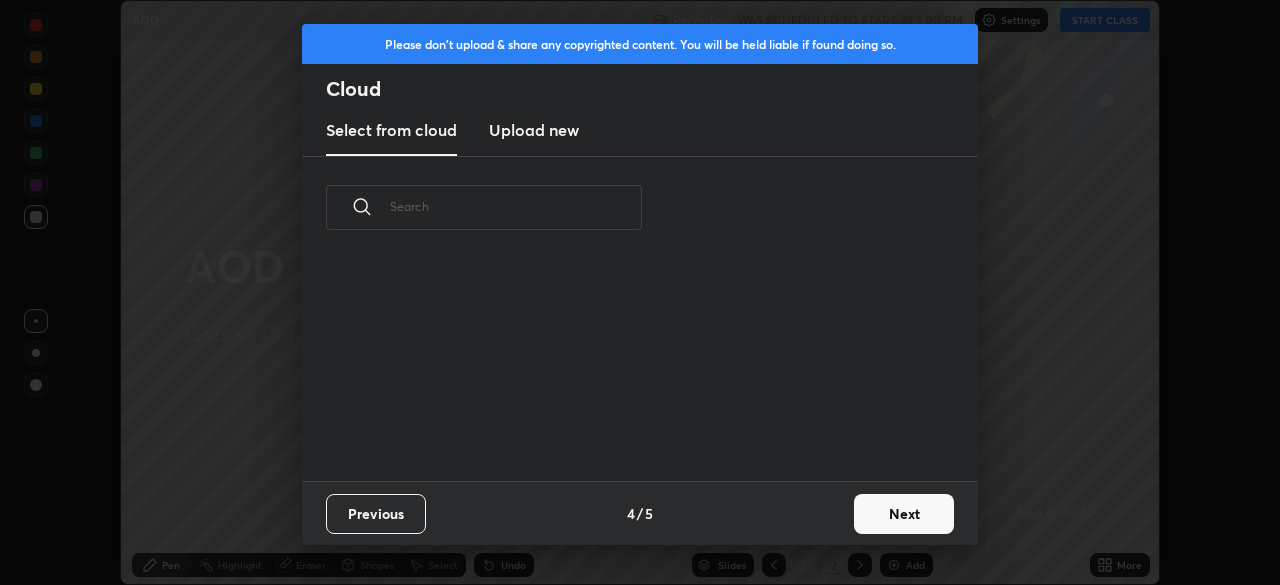 click on "Next" at bounding box center [904, 514] 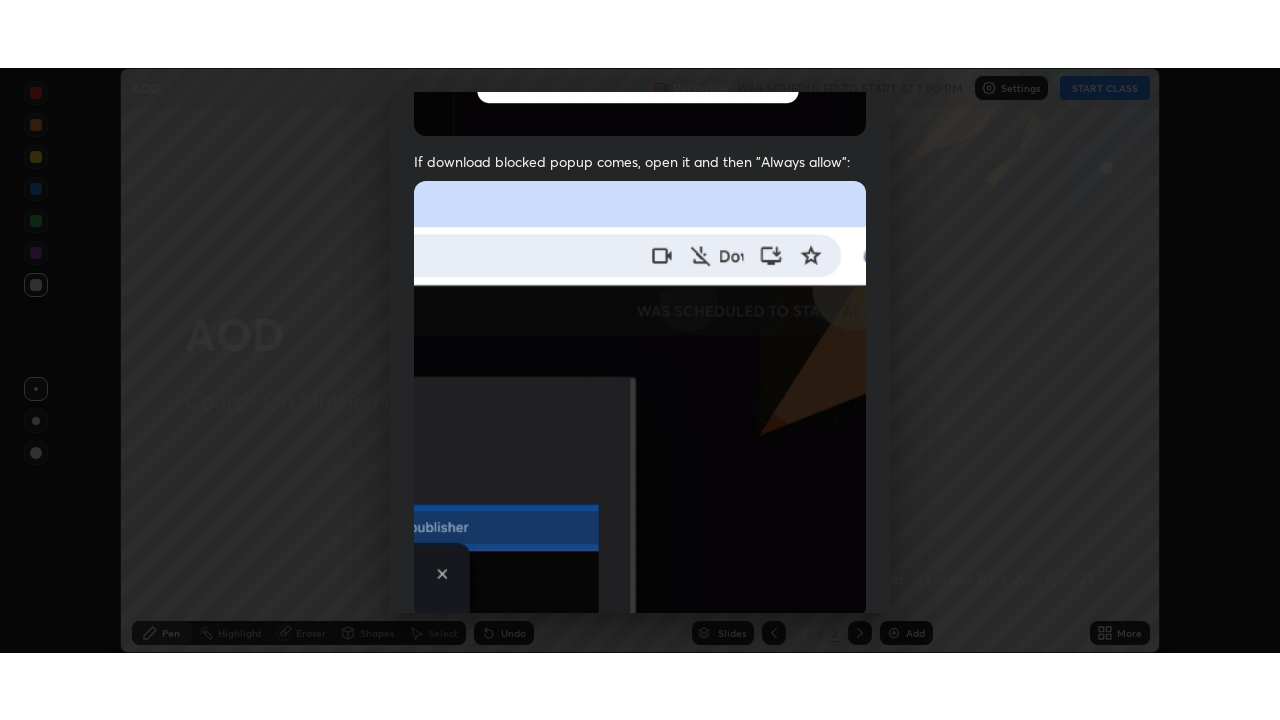 scroll, scrollTop: 479, scrollLeft: 0, axis: vertical 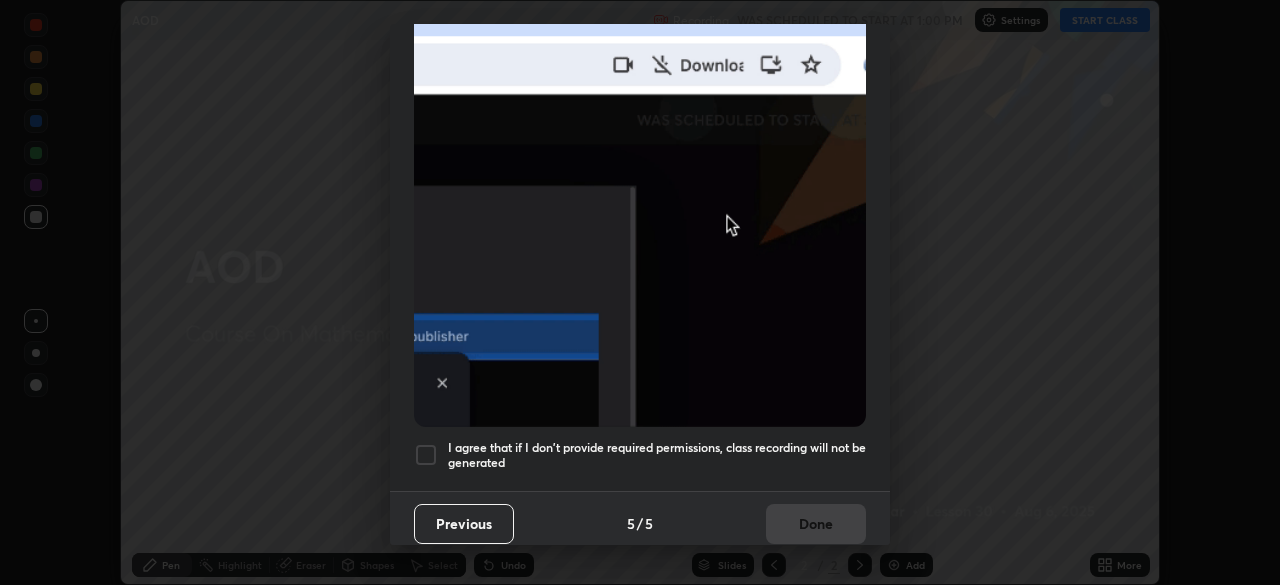 click at bounding box center [426, 455] 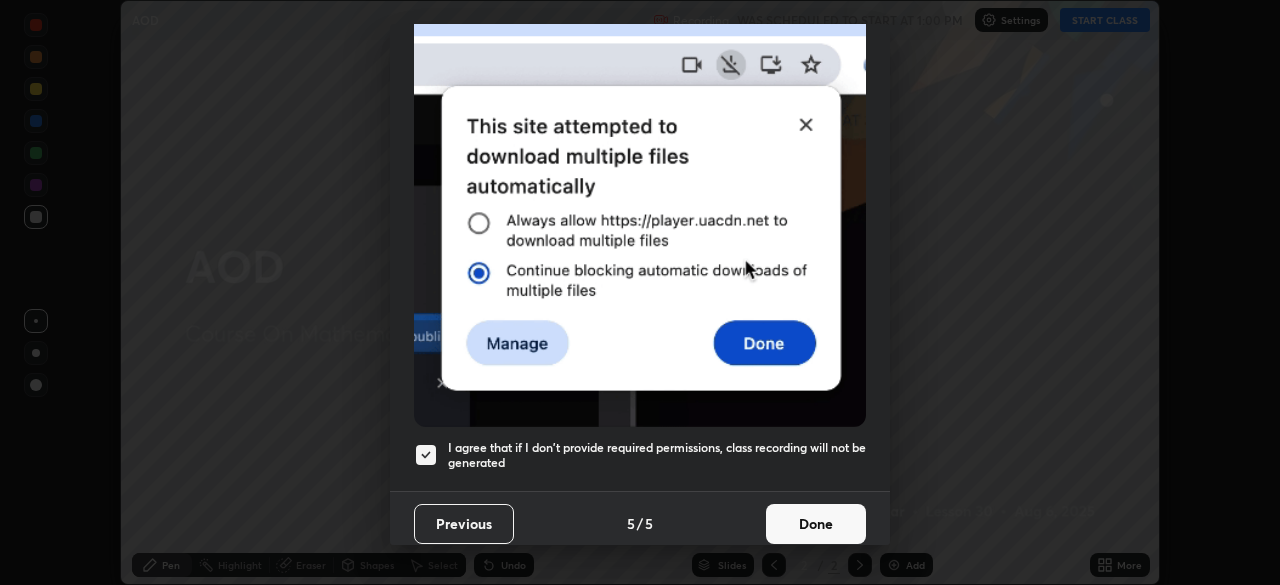 click on "Done" at bounding box center [816, 524] 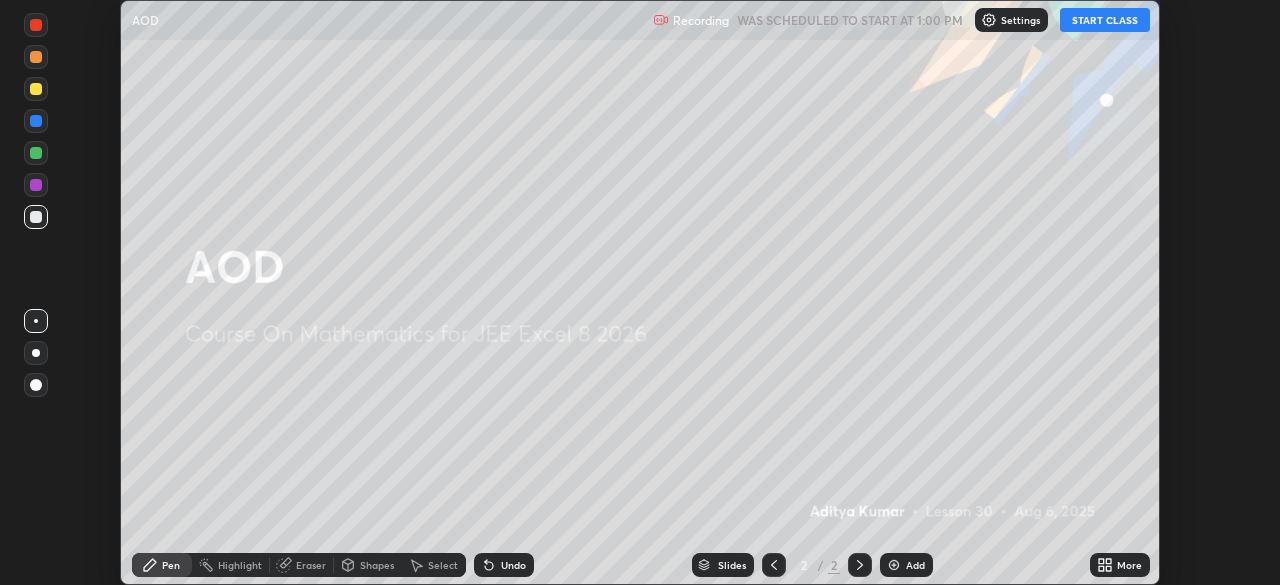 click on "START CLASS" at bounding box center (1105, 20) 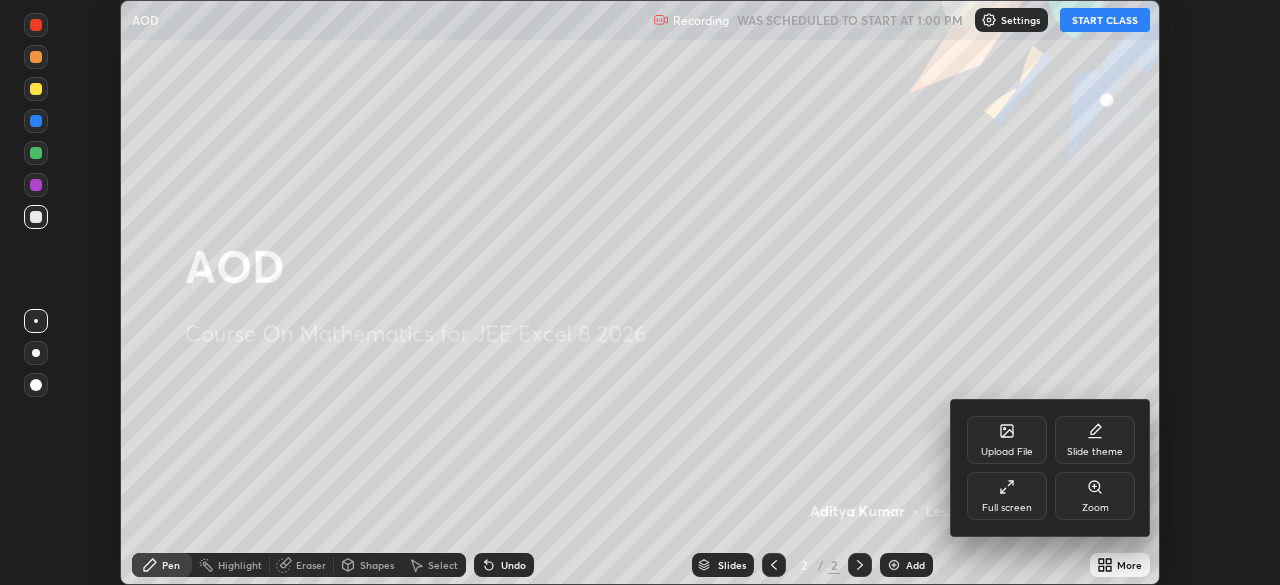 click on "Full screen" at bounding box center (1007, 496) 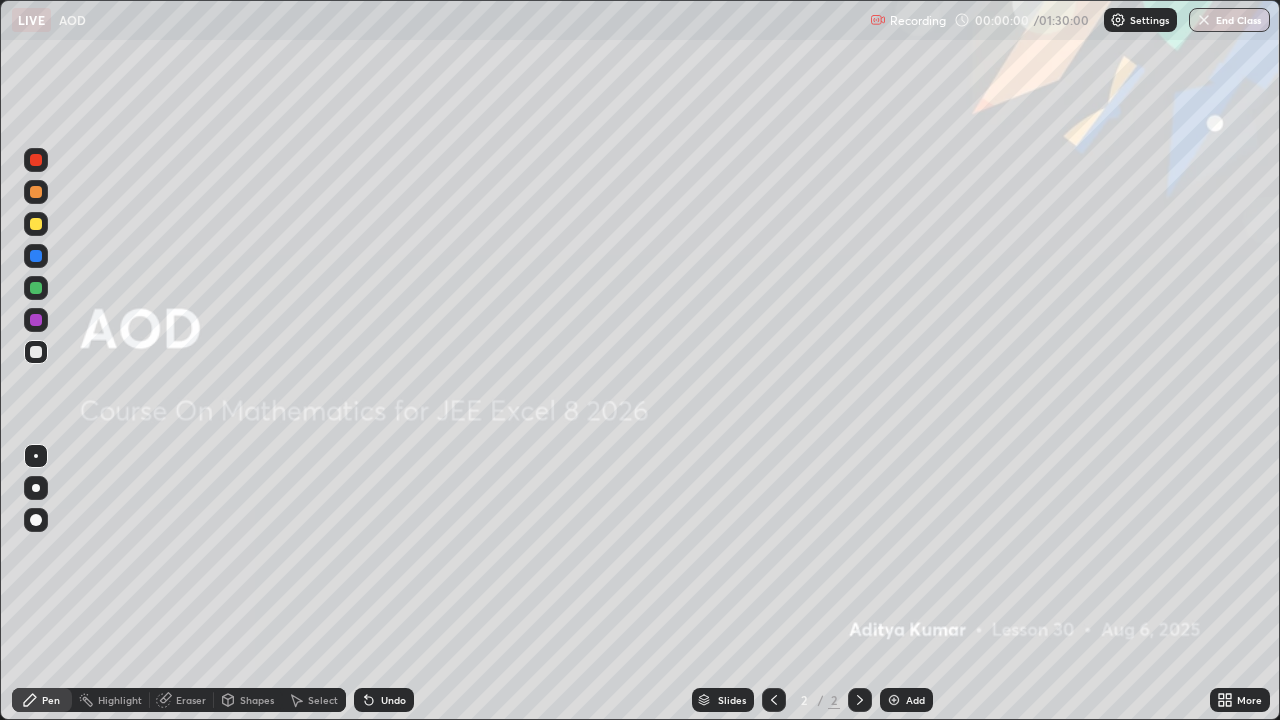 scroll, scrollTop: 99280, scrollLeft: 98720, axis: both 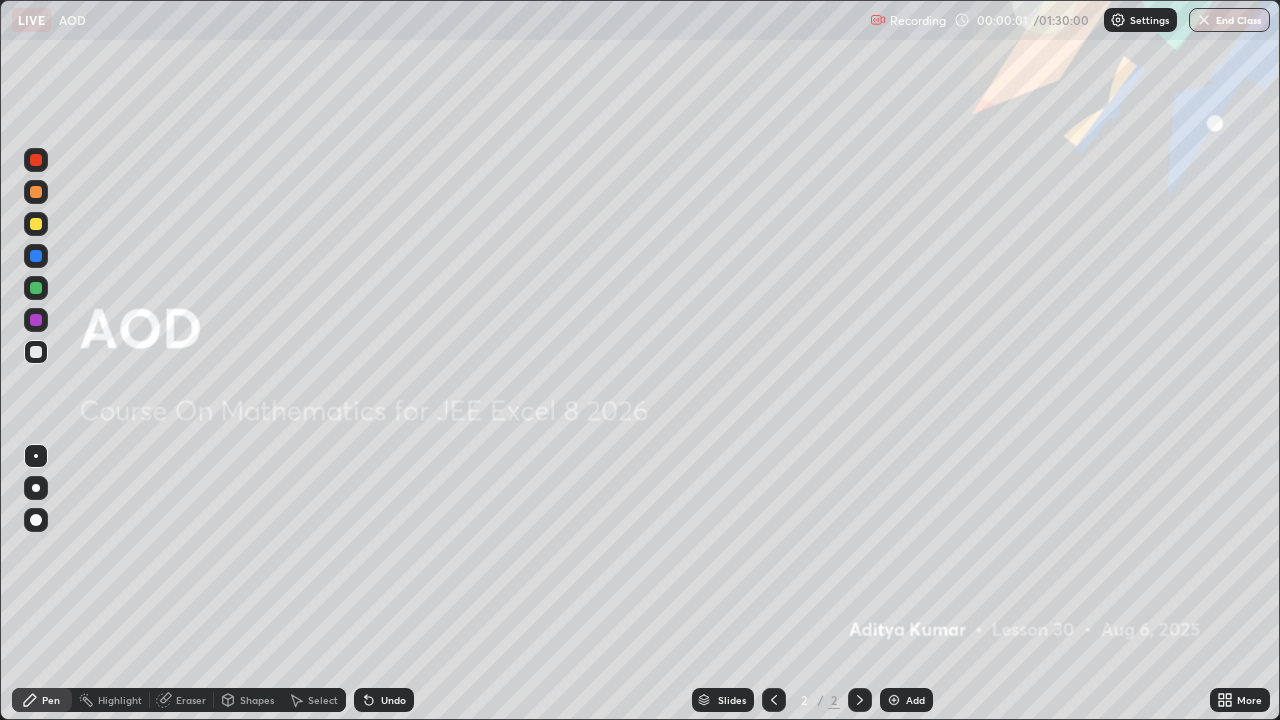 click at bounding box center [894, 700] 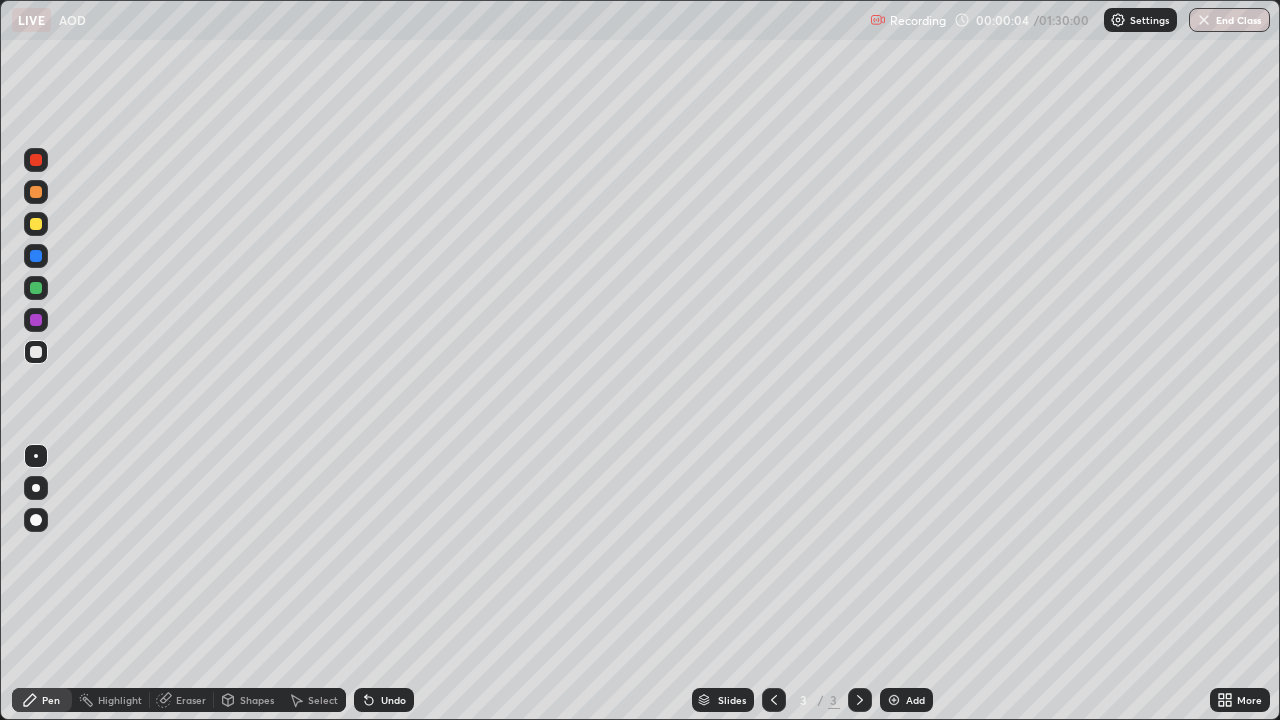 click at bounding box center (36, 160) 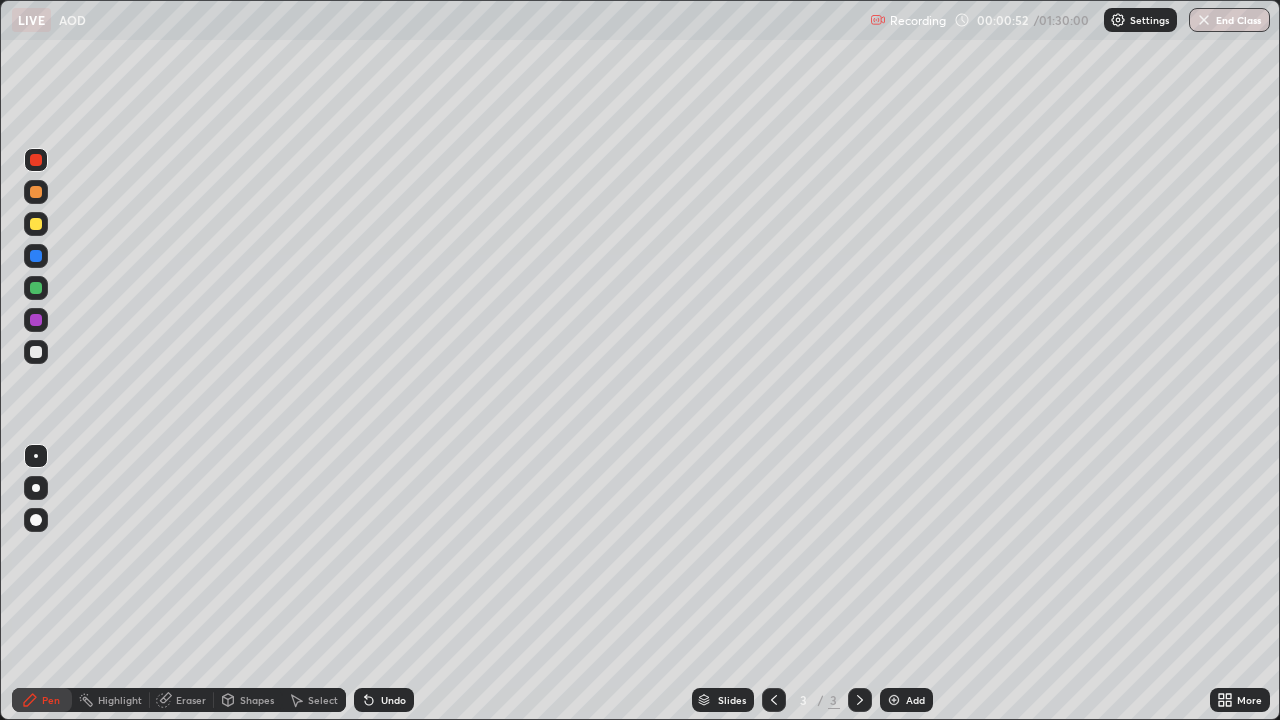 click at bounding box center (36, 320) 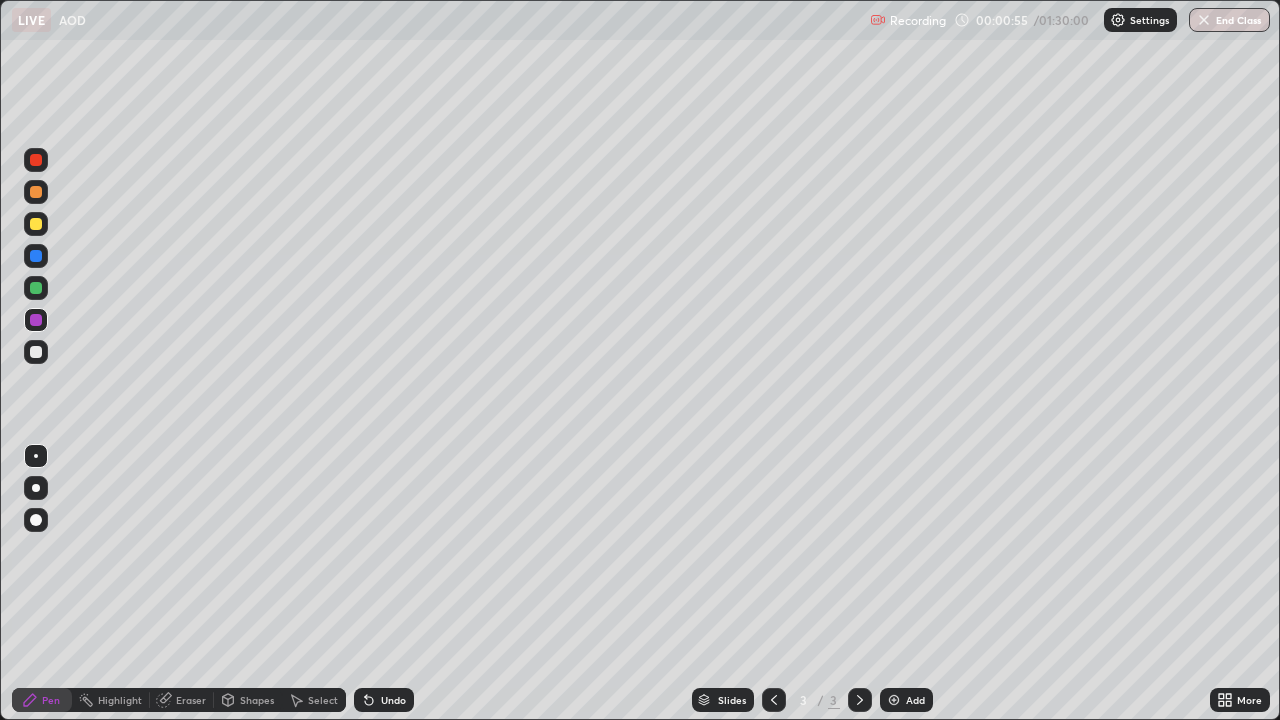 click at bounding box center (36, 288) 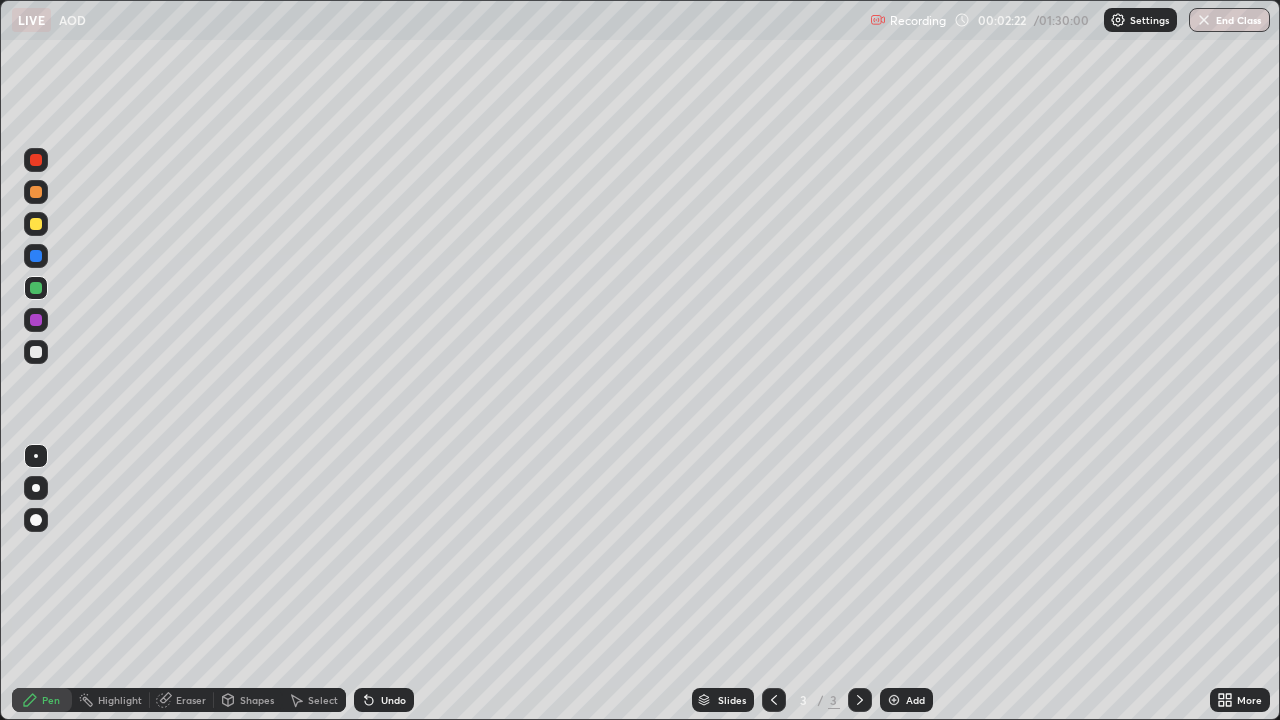 click at bounding box center (36, 256) 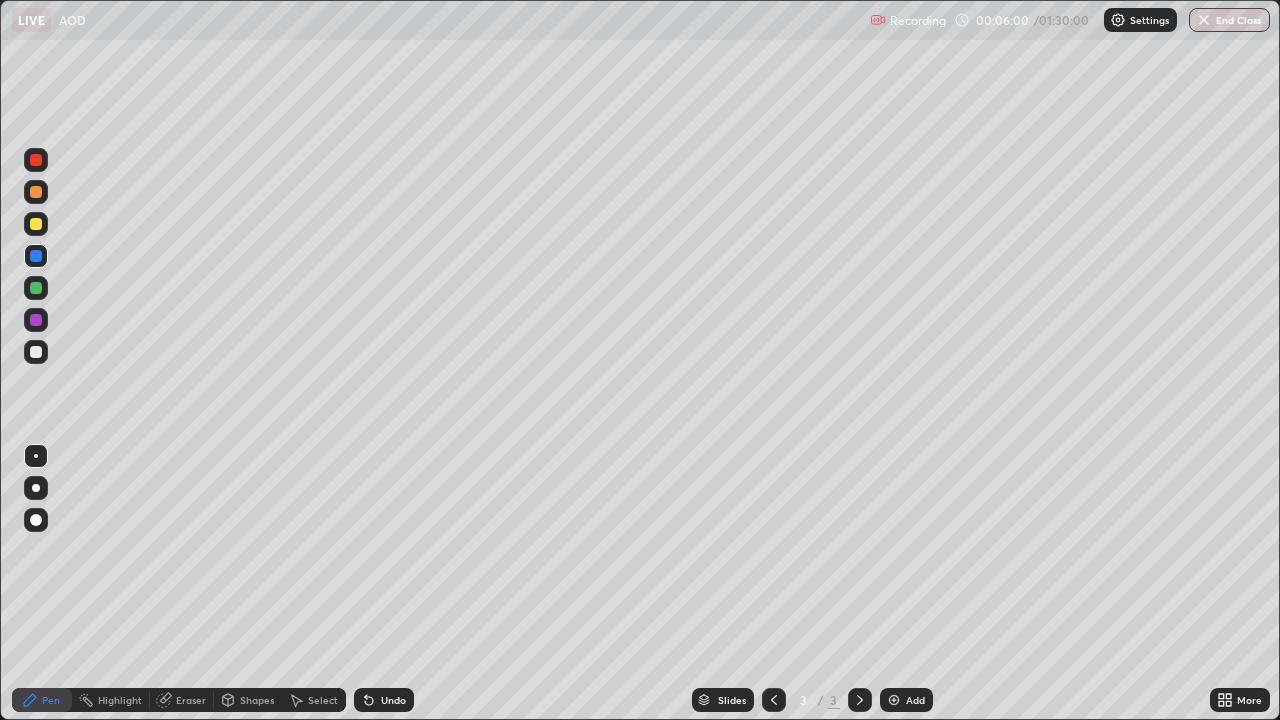 click at bounding box center (36, 224) 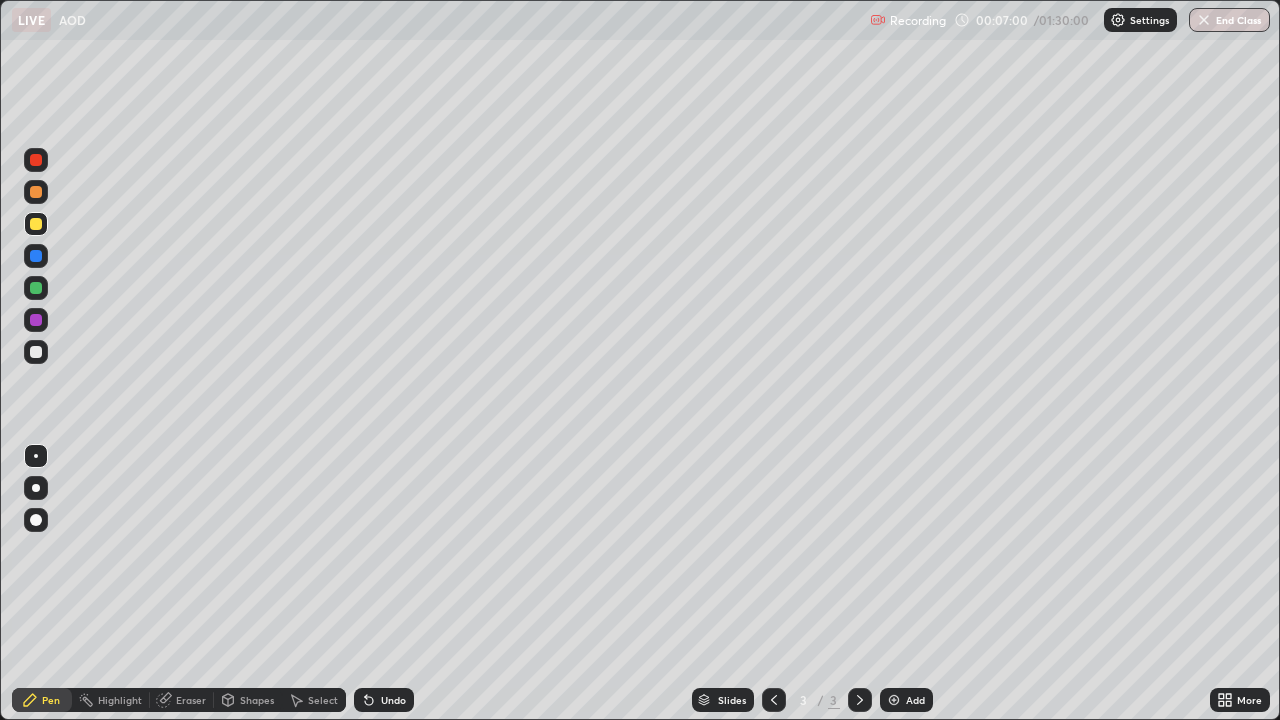 click at bounding box center (36, 192) 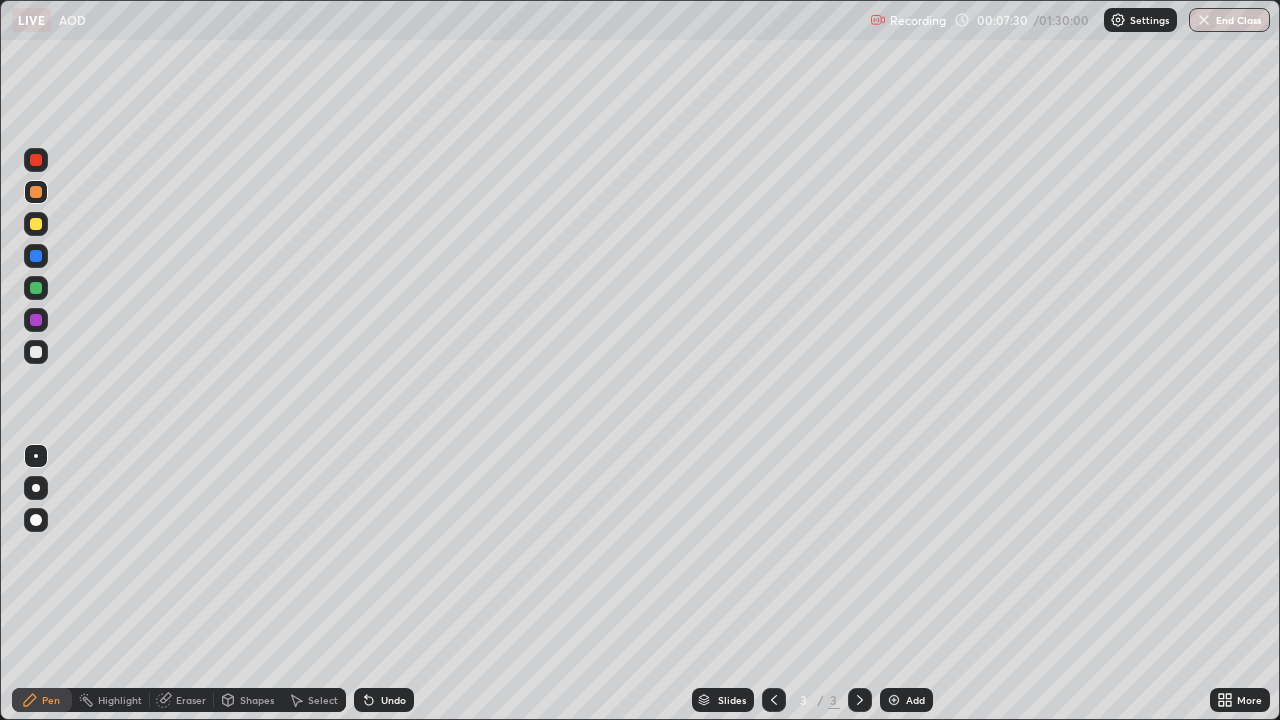 click at bounding box center [36, 160] 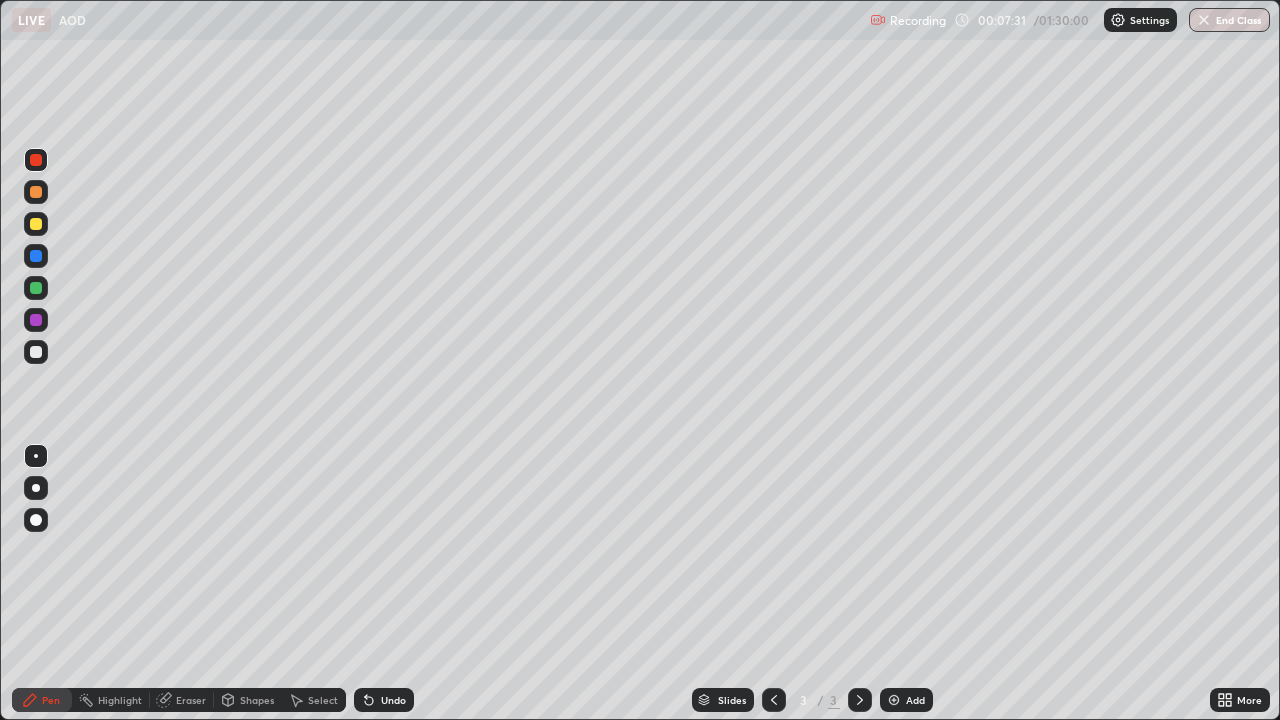click at bounding box center (36, 256) 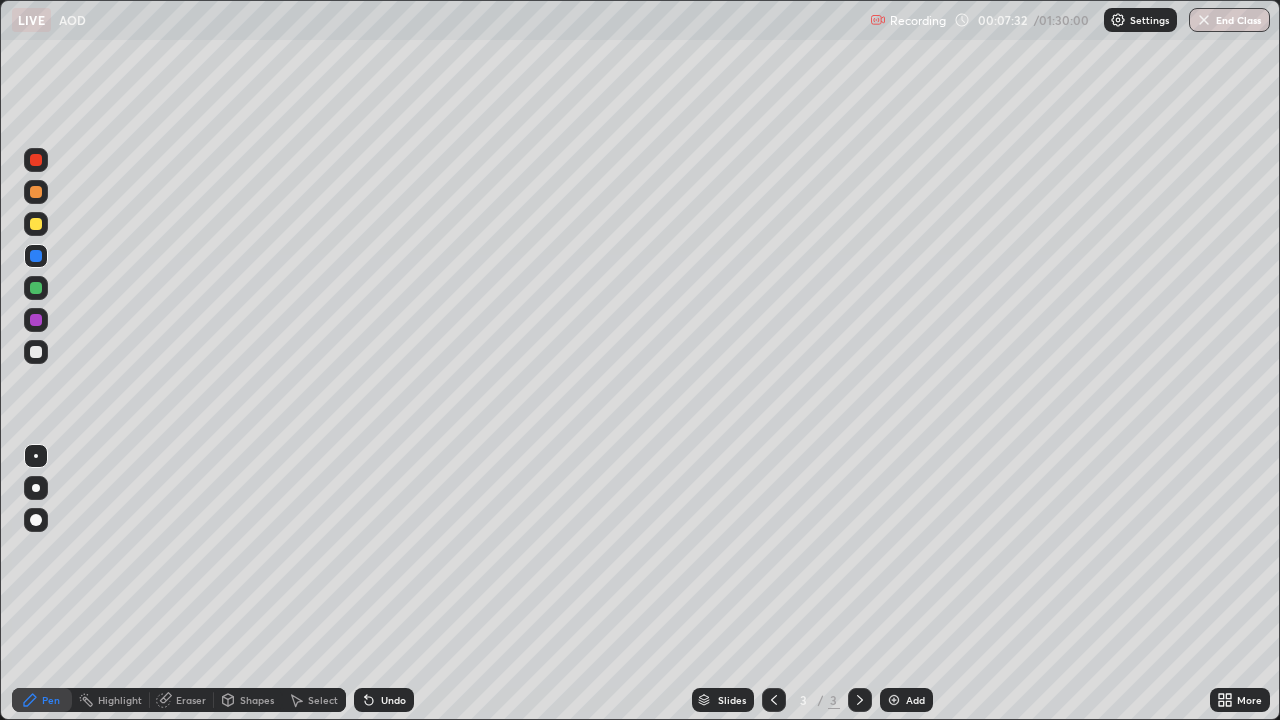 click at bounding box center (36, 288) 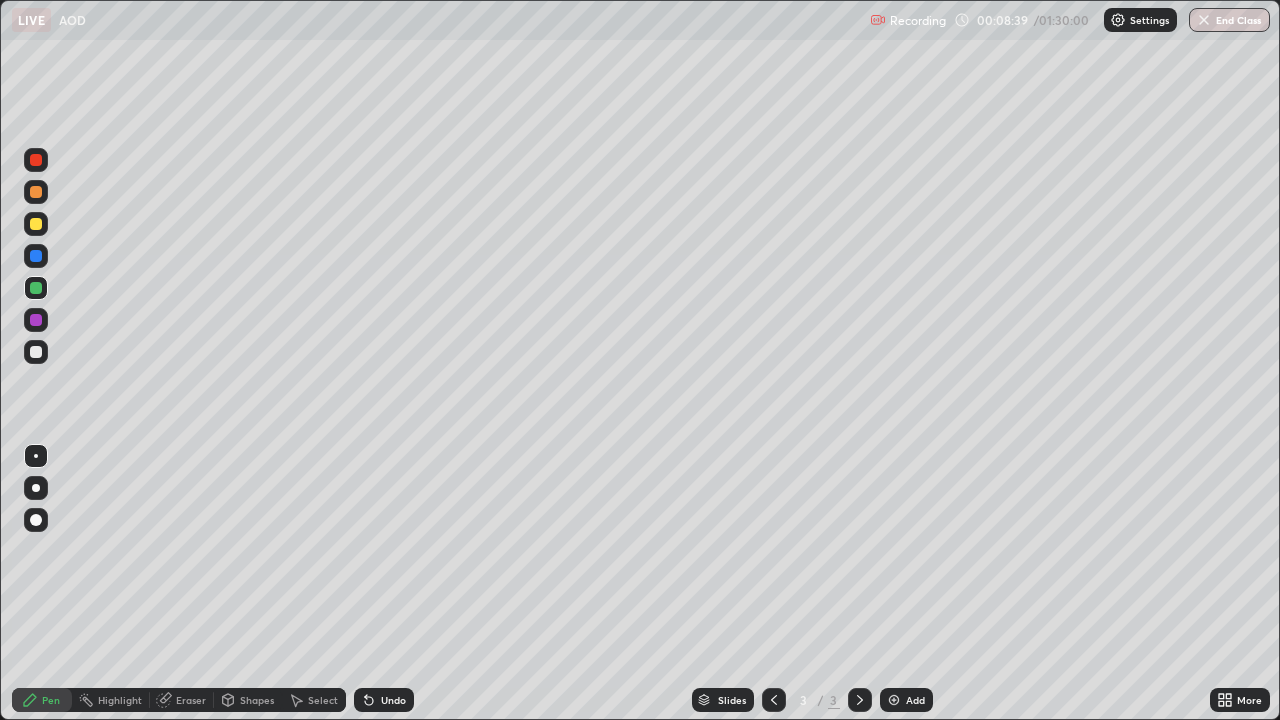 click at bounding box center (36, 224) 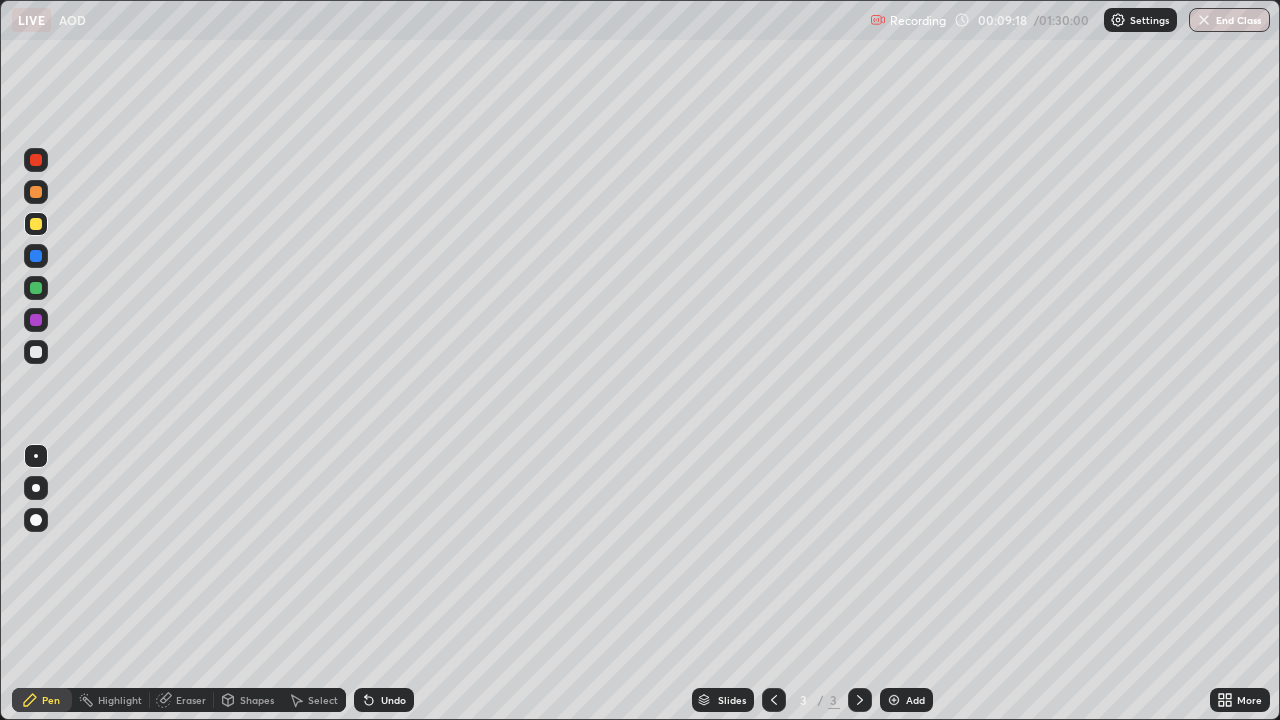 click at bounding box center [36, 320] 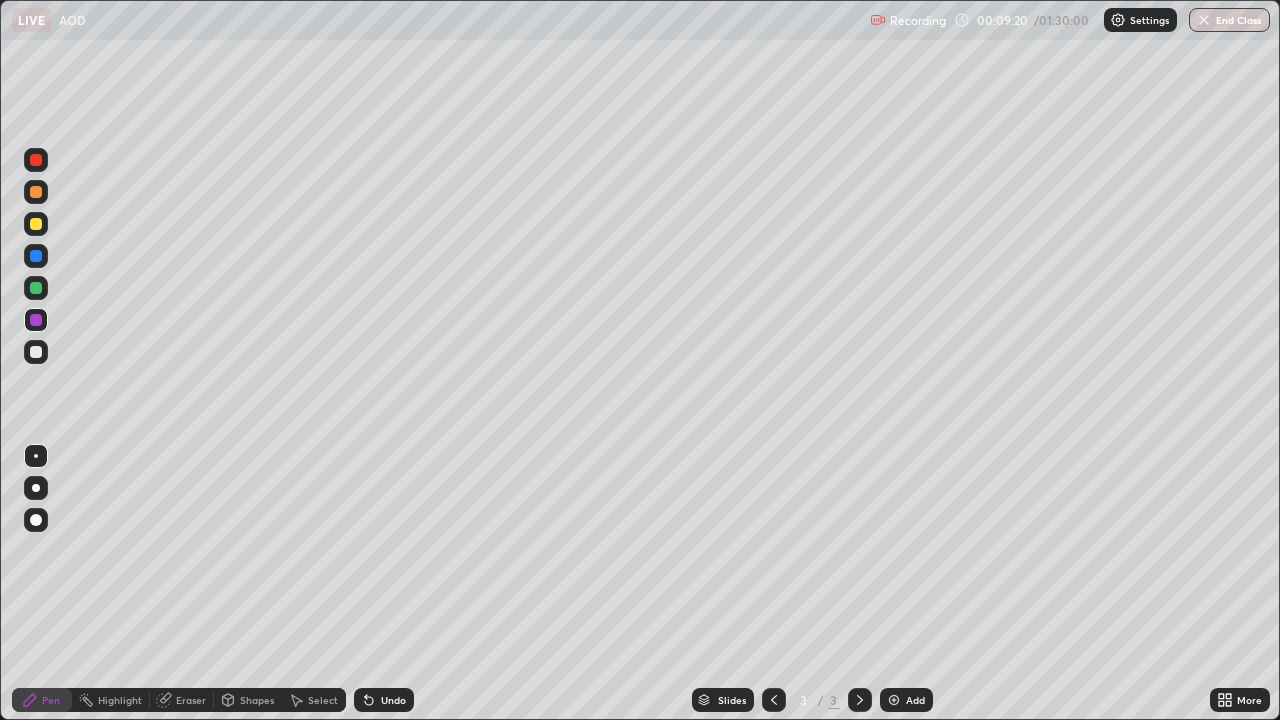 click at bounding box center [894, 700] 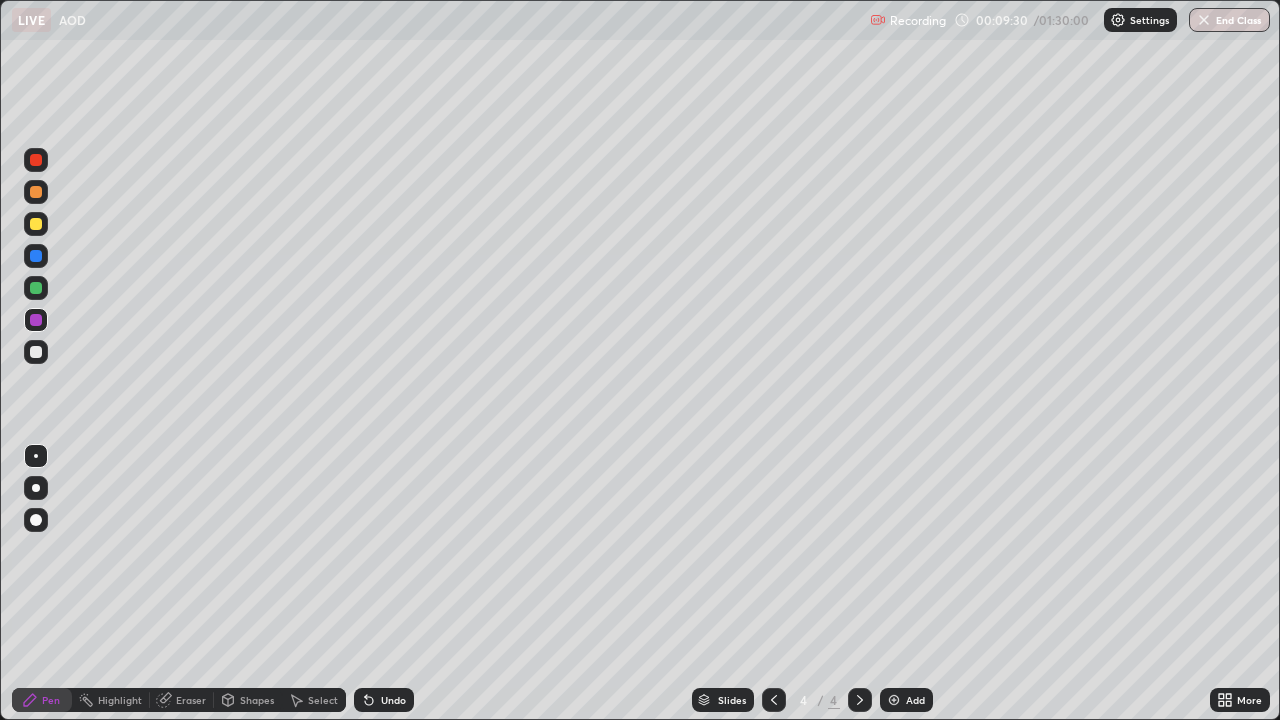 click 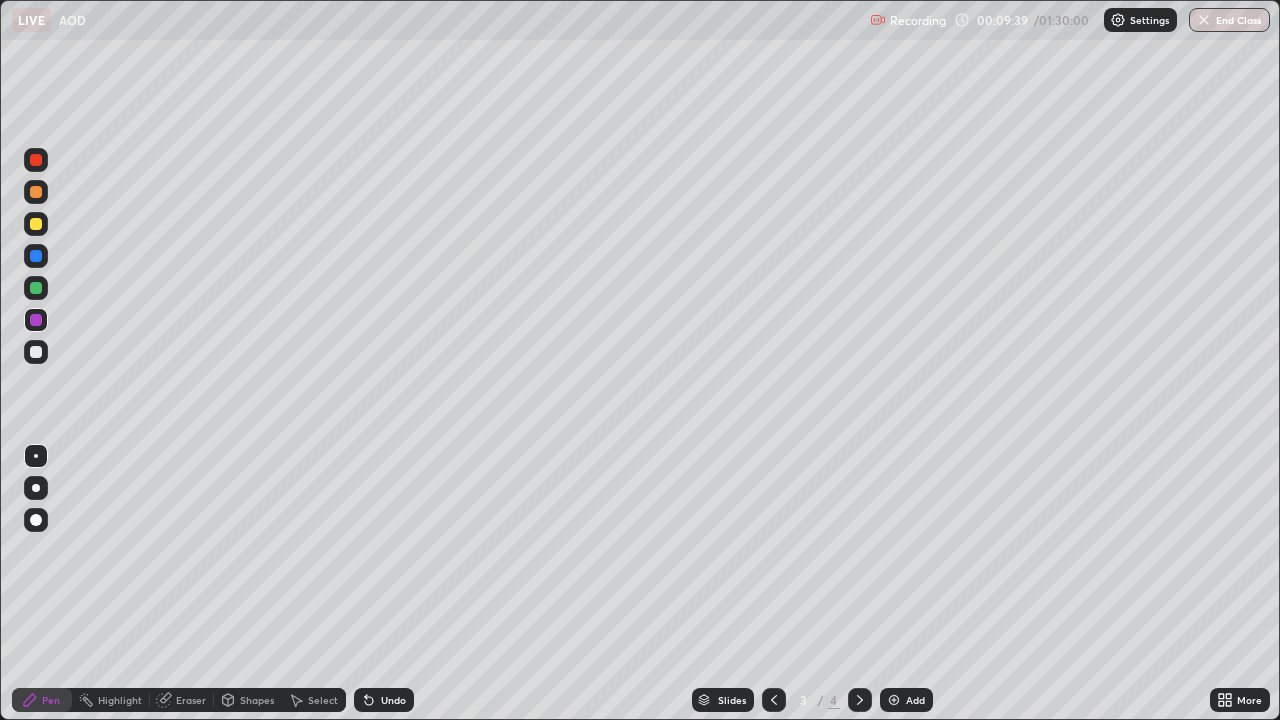 click 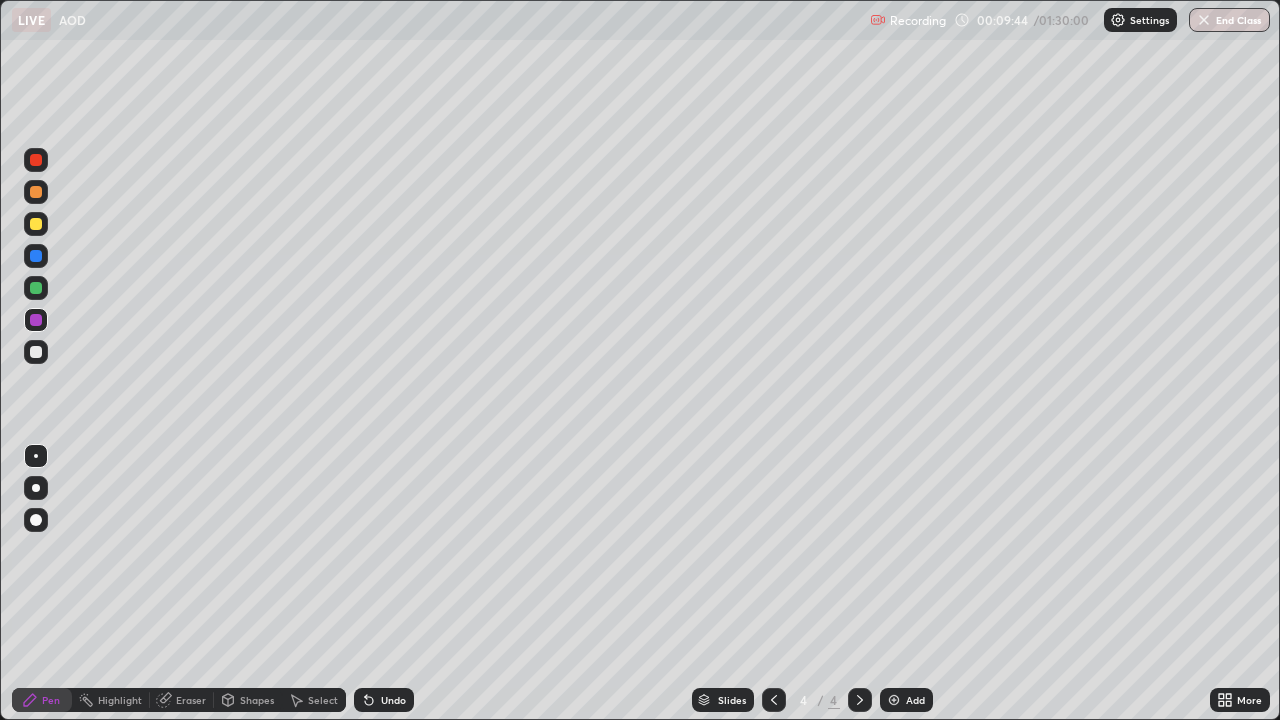click 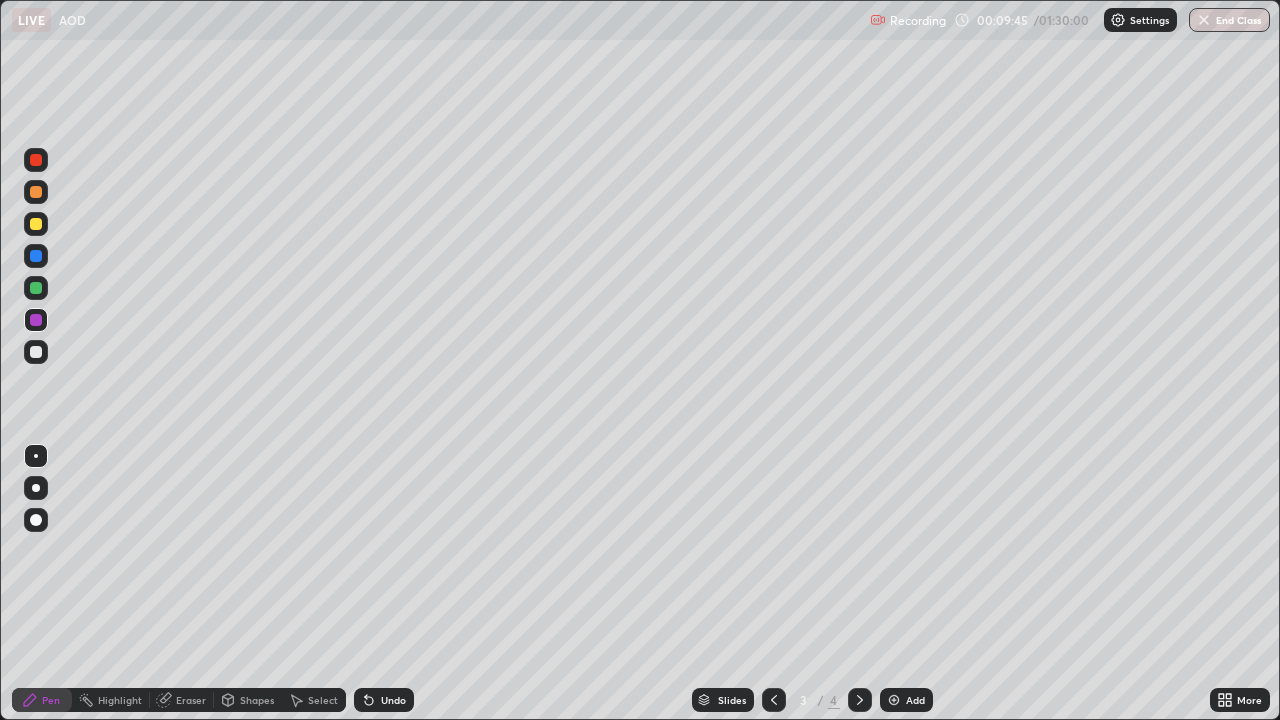 click 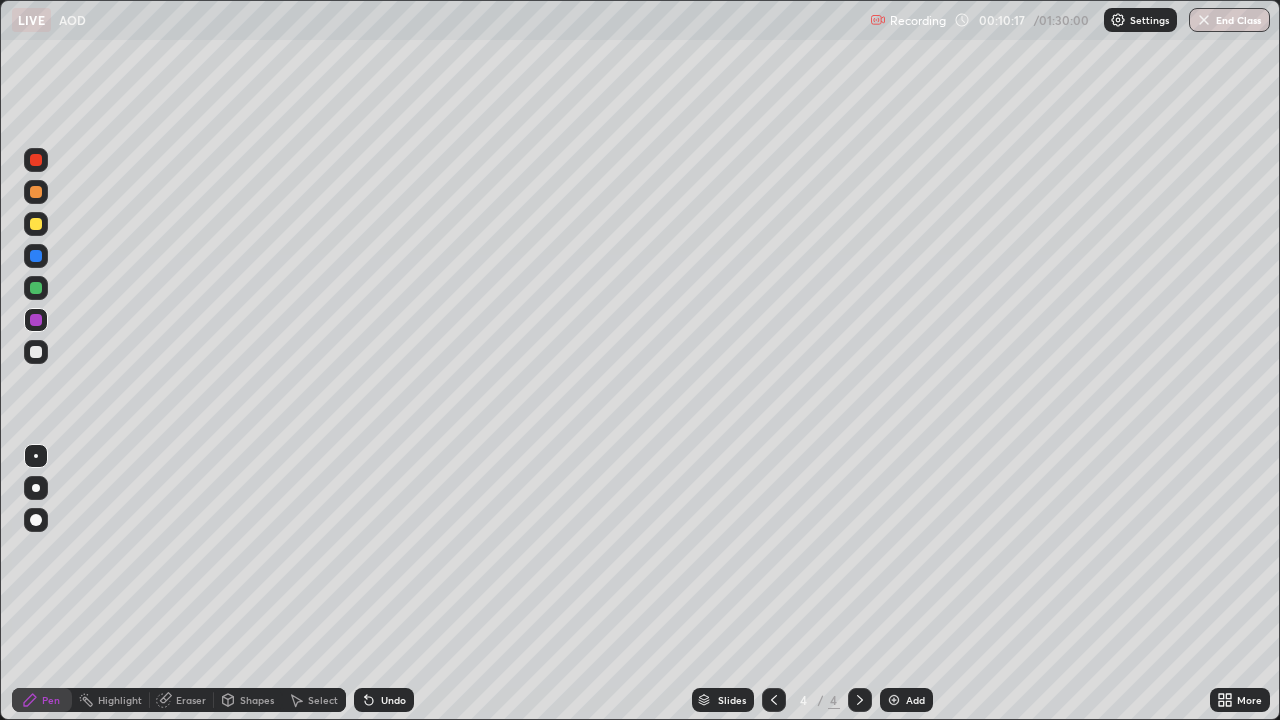 click 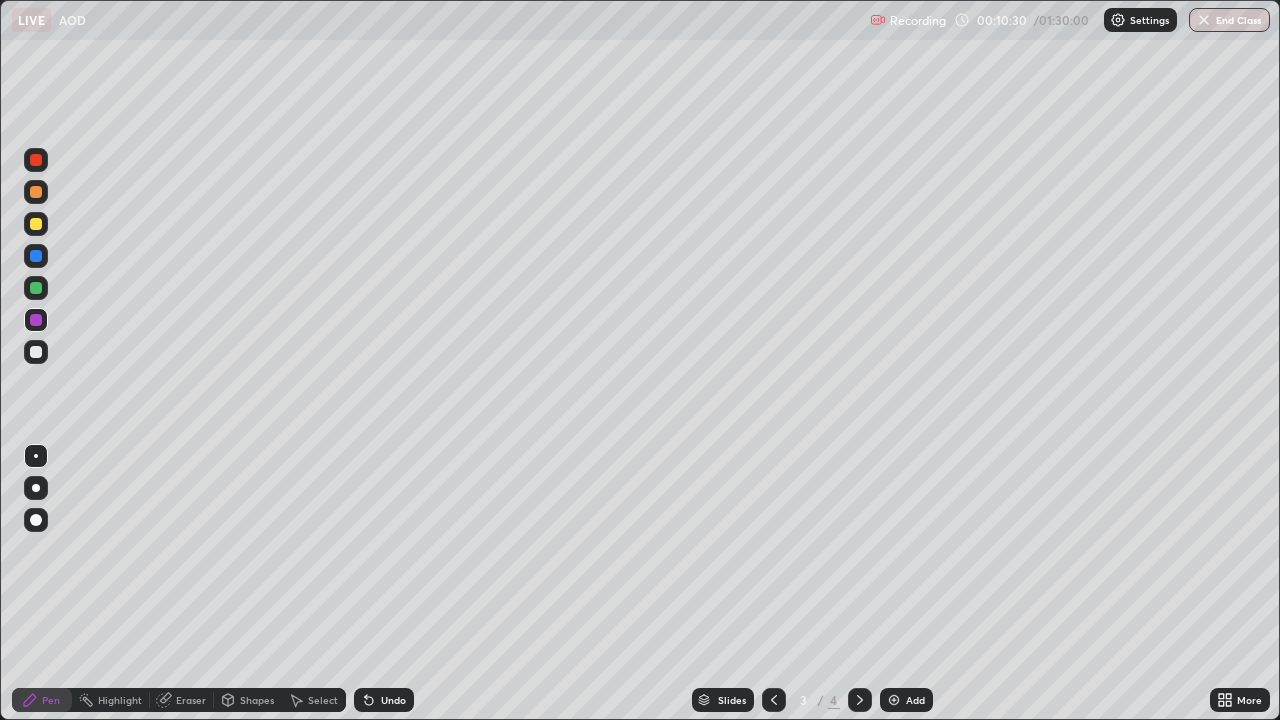 click at bounding box center [860, 700] 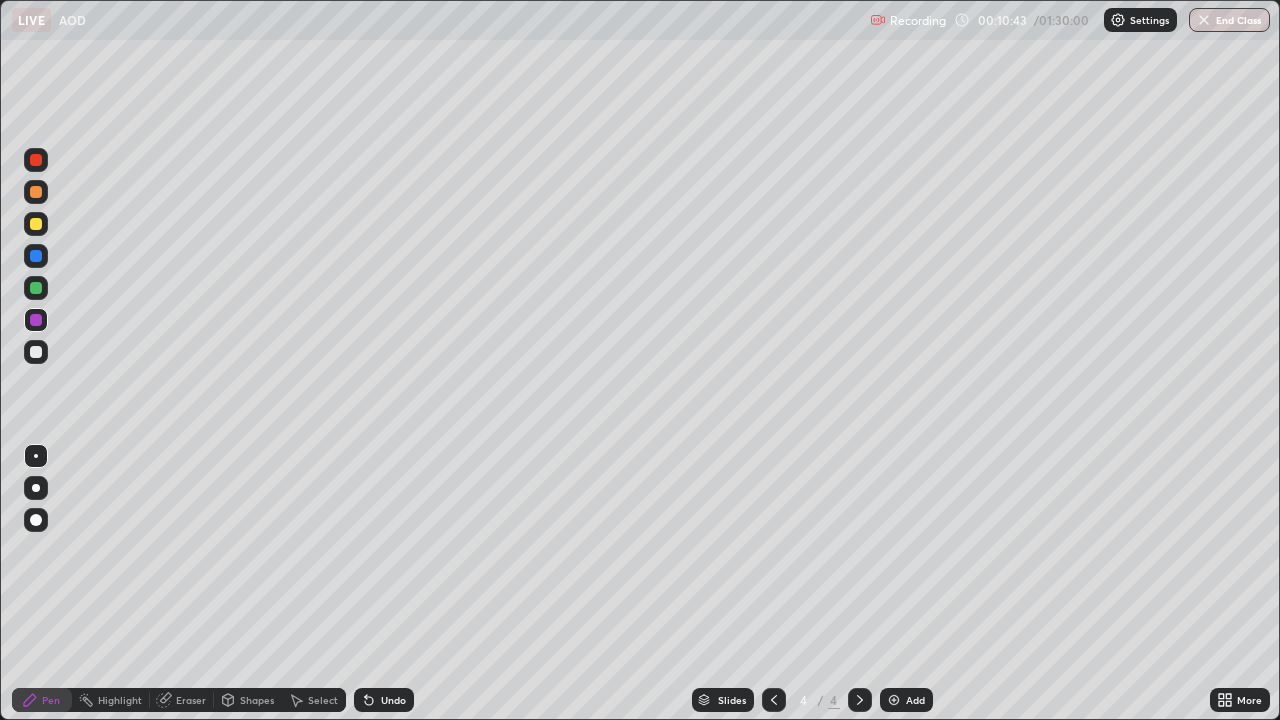 click 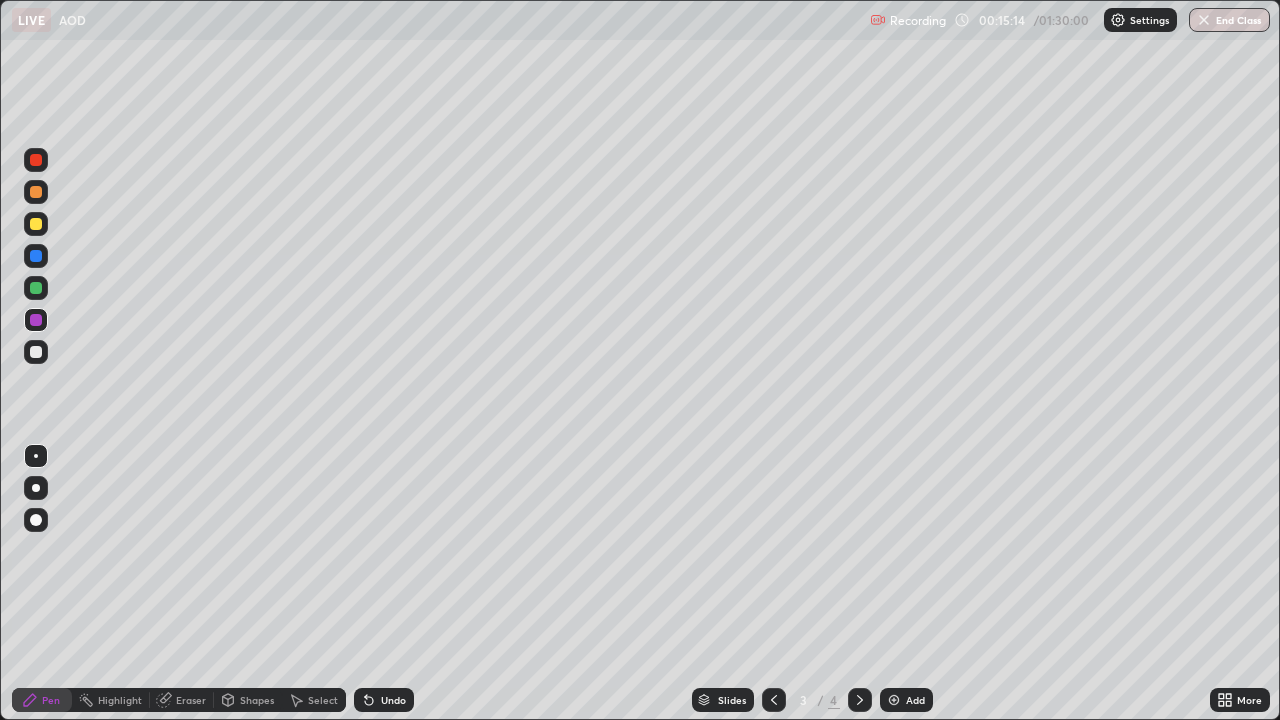 click 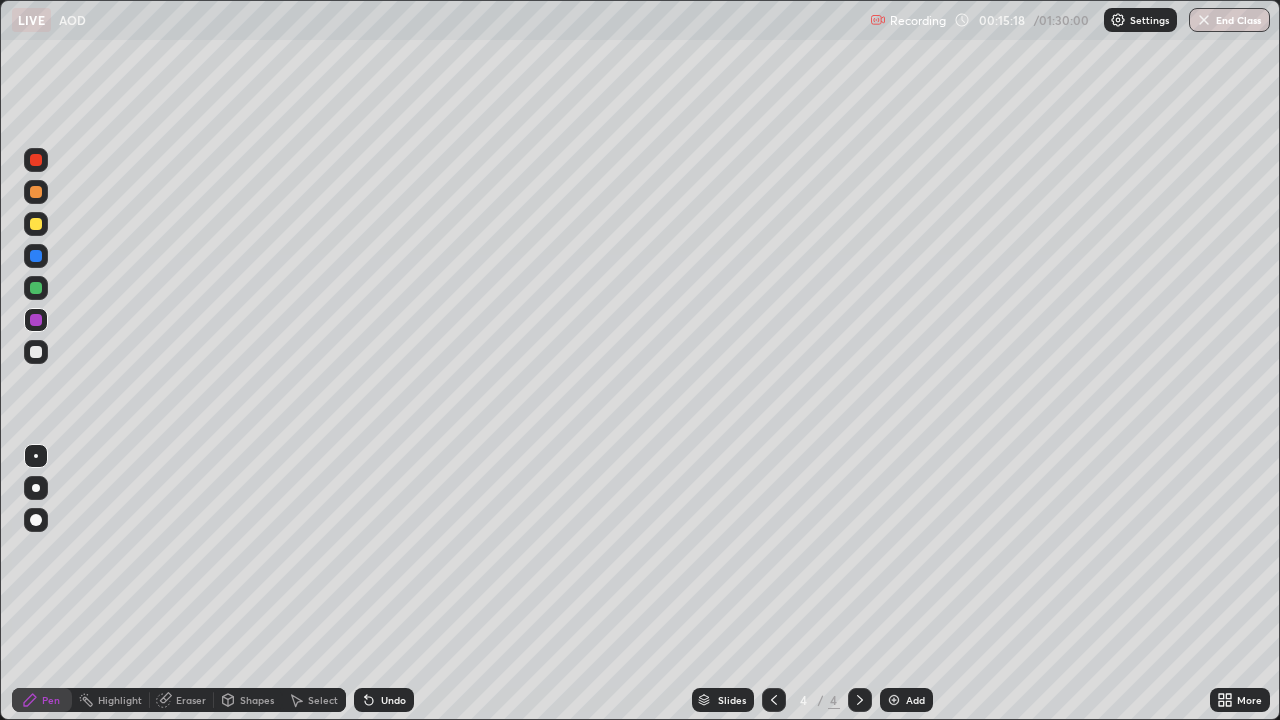 click at bounding box center (774, 700) 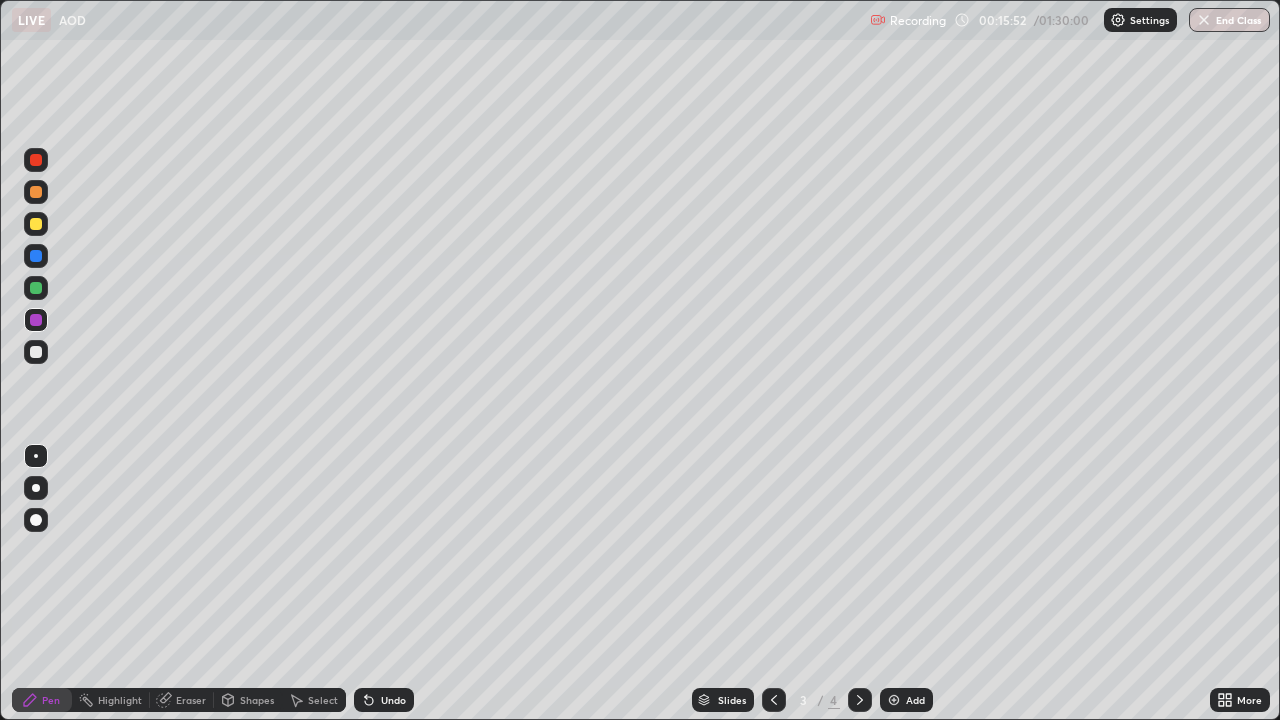 click 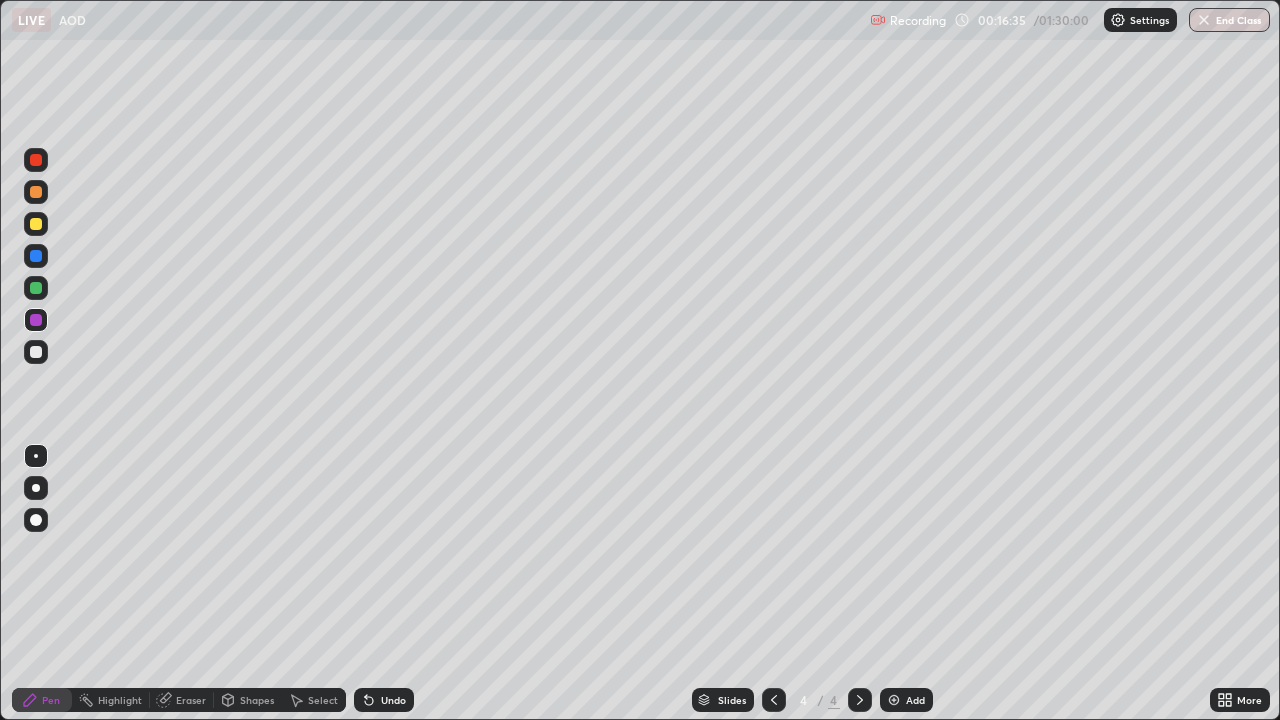 click at bounding box center (894, 700) 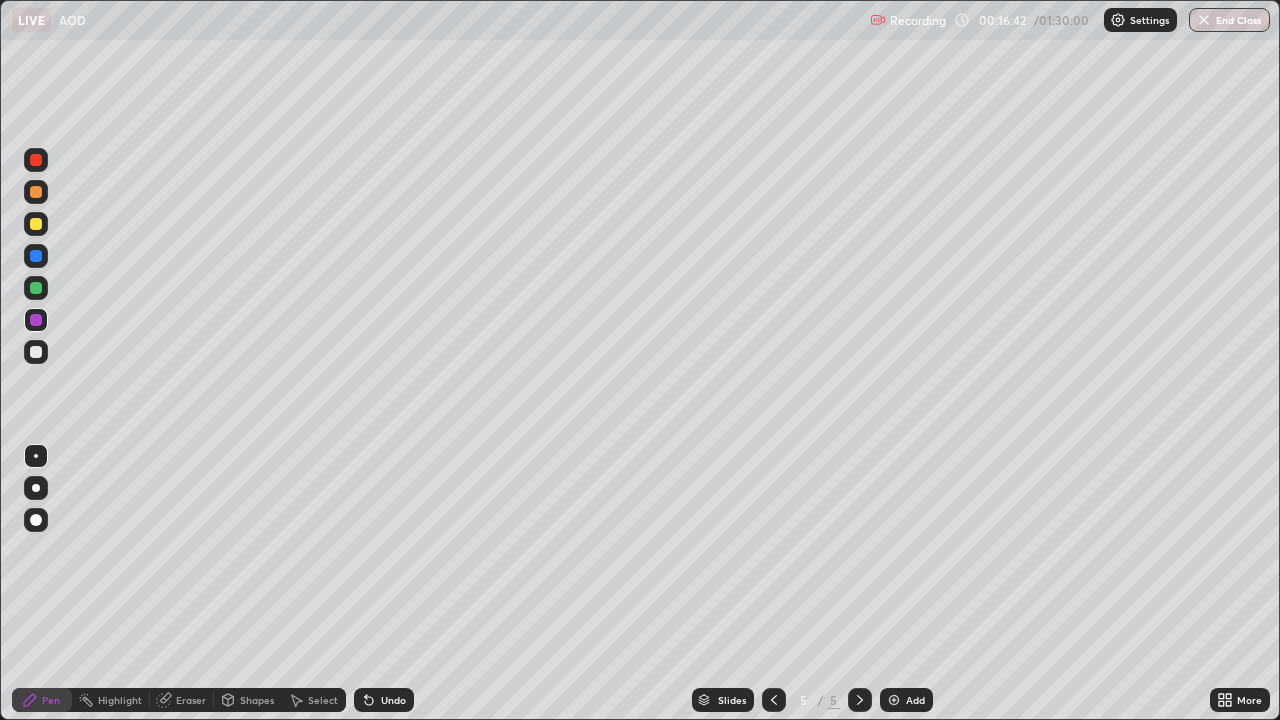 click at bounding box center [36, 160] 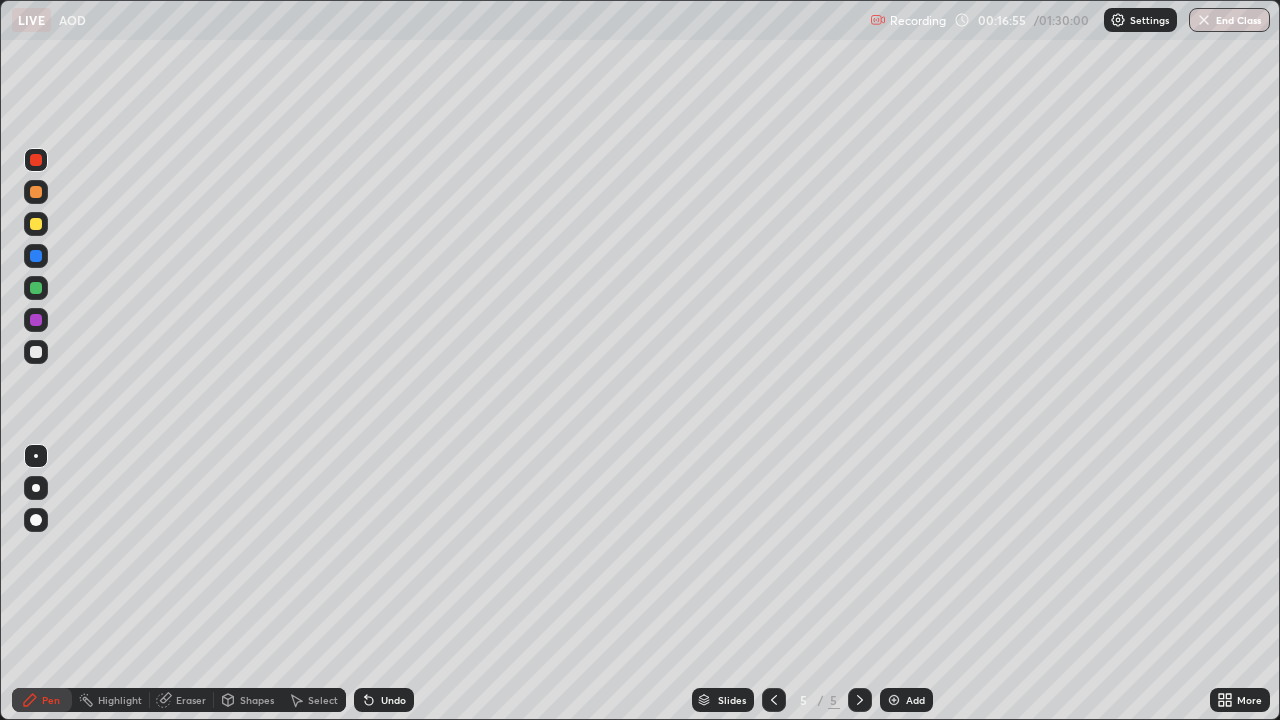 click at bounding box center (36, 192) 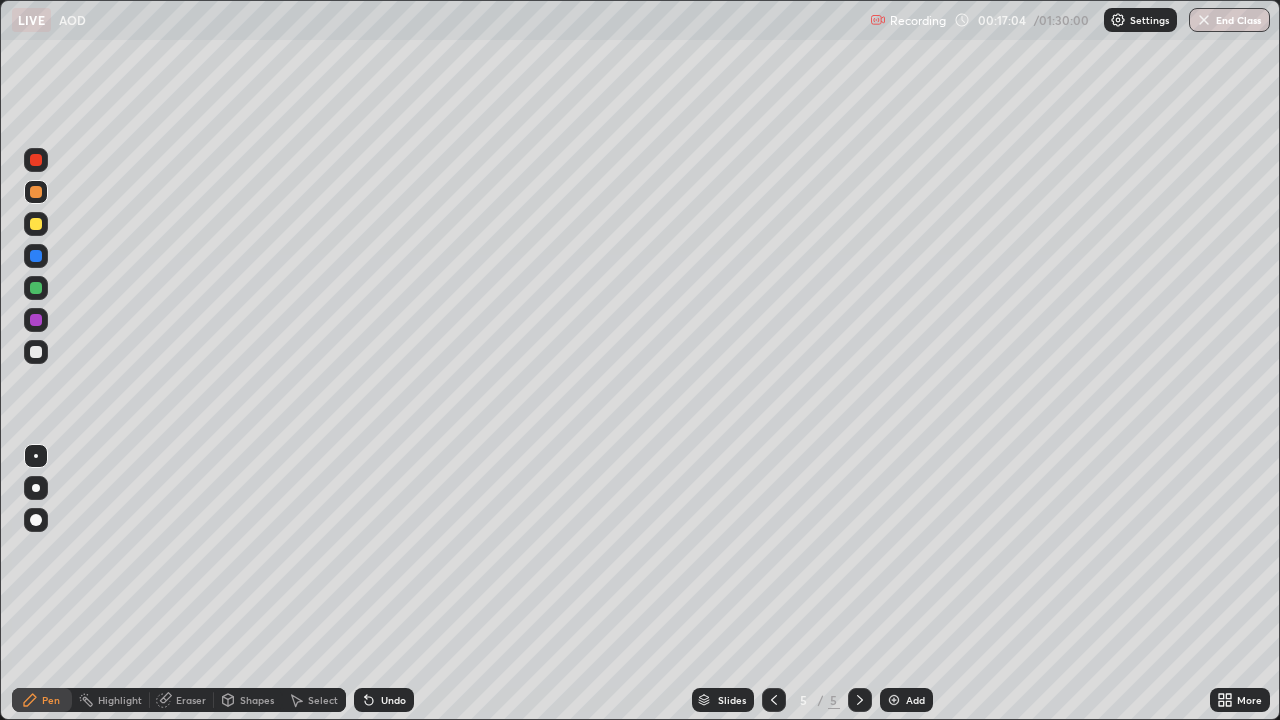 click at bounding box center [36, 256] 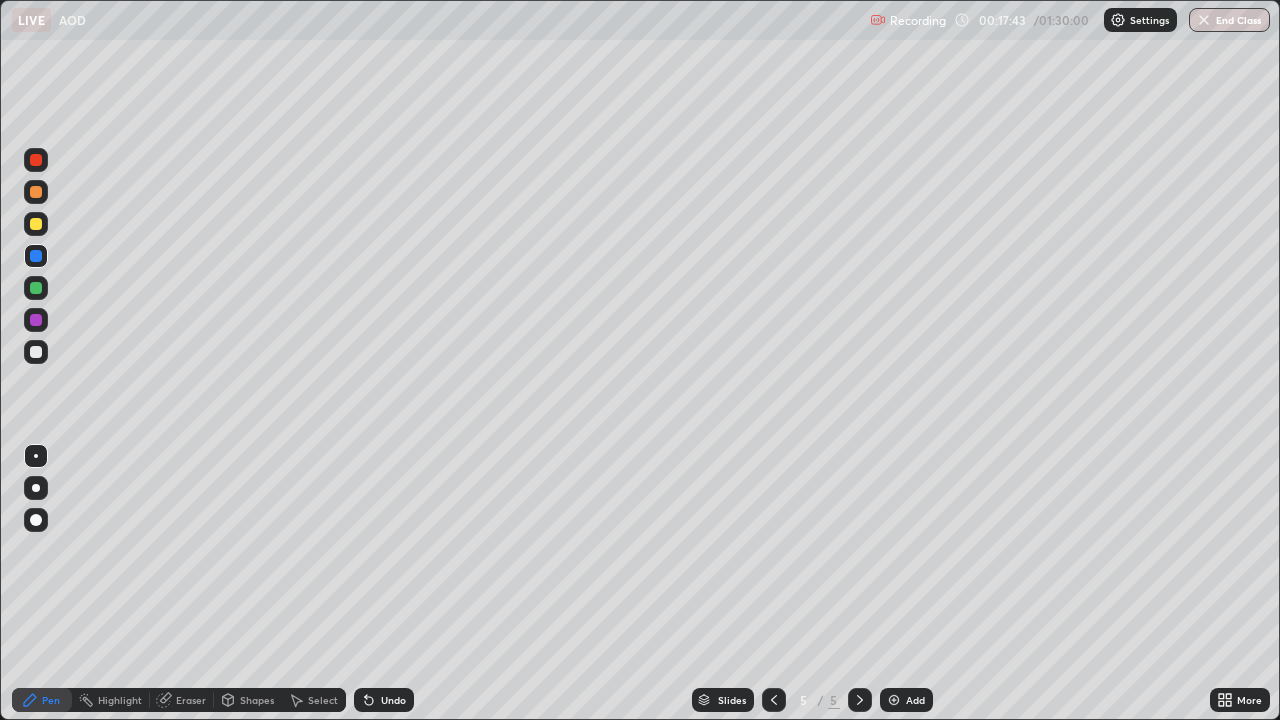click at bounding box center [36, 288] 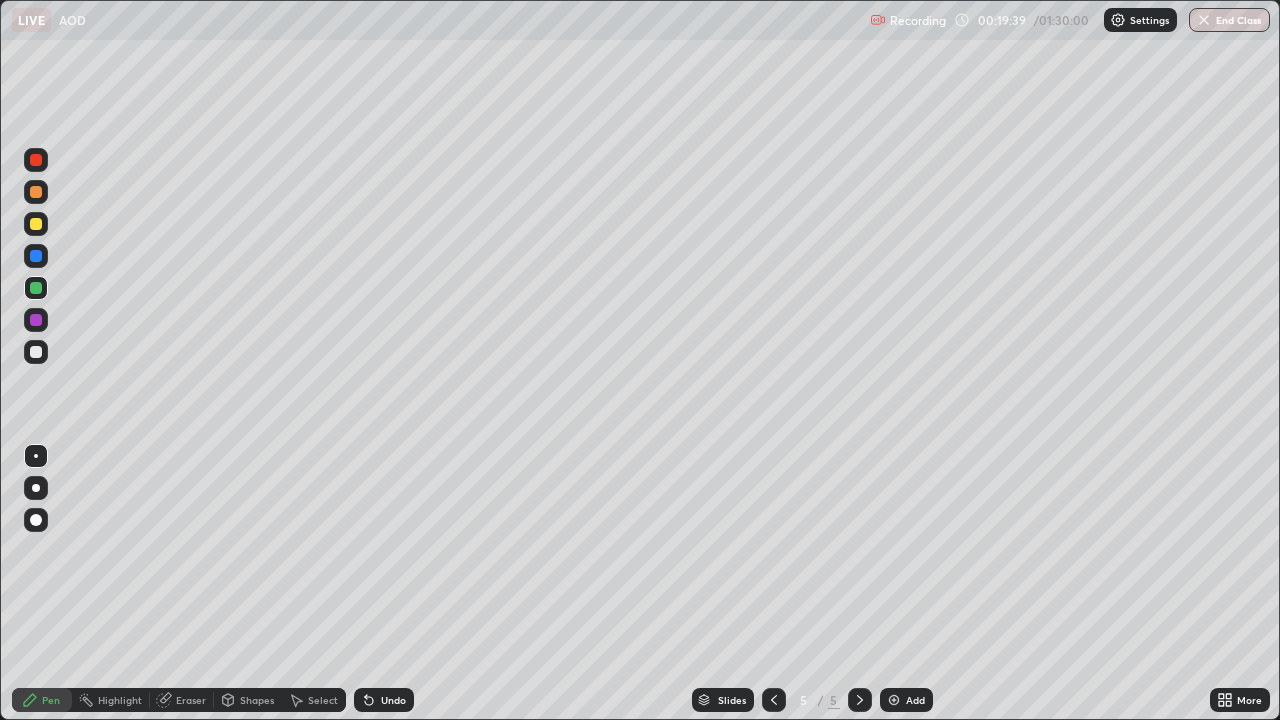 click on "Recording 00:19:39 /  01:30:00 Settings End Class" at bounding box center (1070, 20) 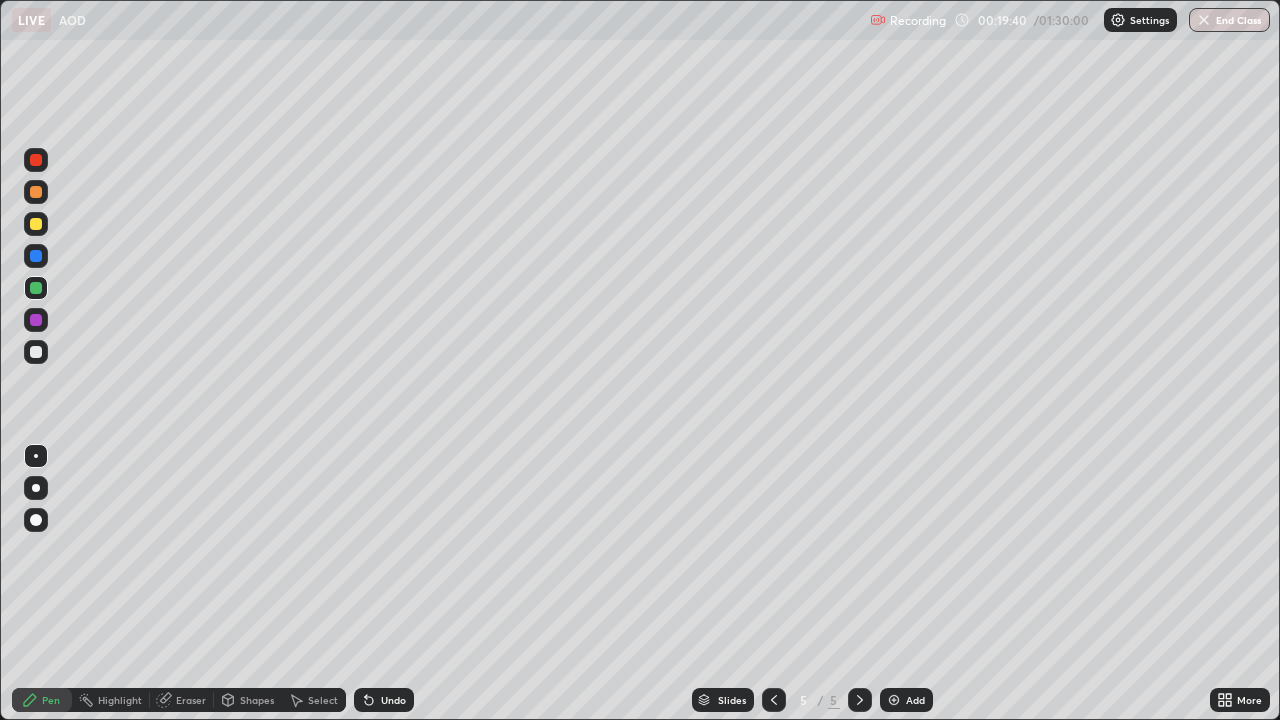 click on "Recording 00:19:40 /  01:30:00 Settings End Class" at bounding box center [1070, 20] 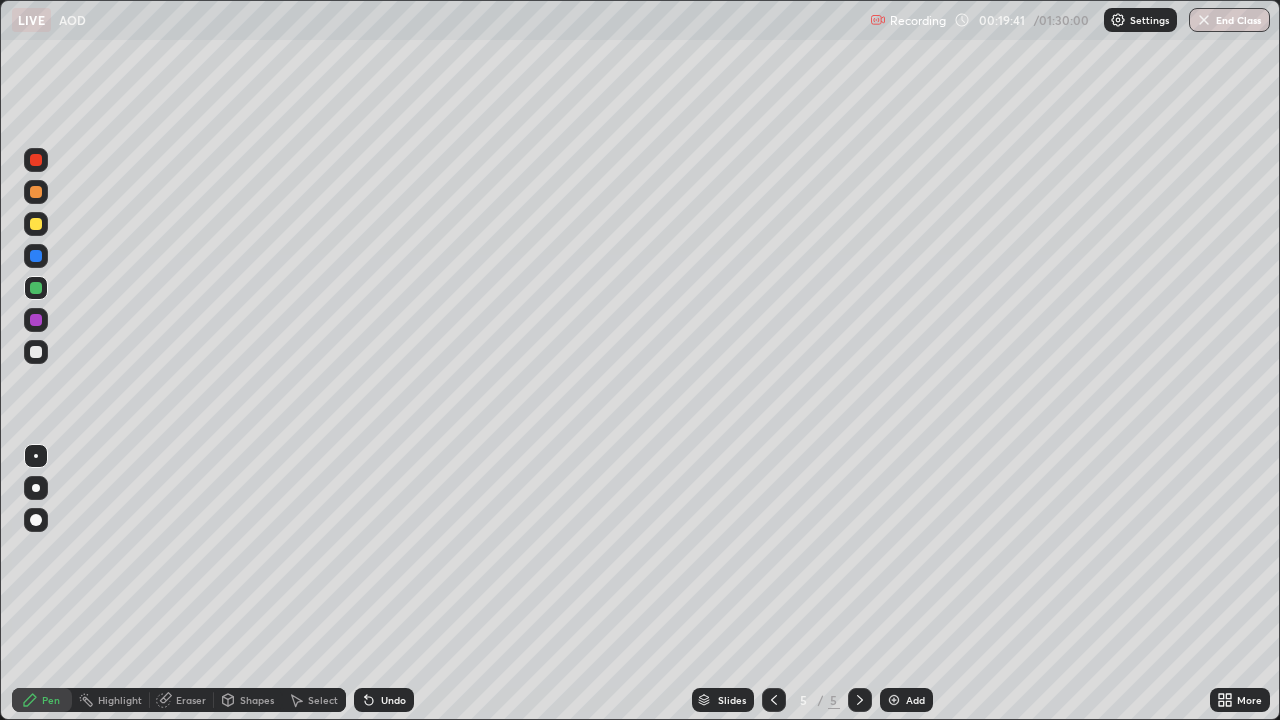 click on "Recording 00:19:41 /  01:30:00 Settings End Class" at bounding box center [1070, 20] 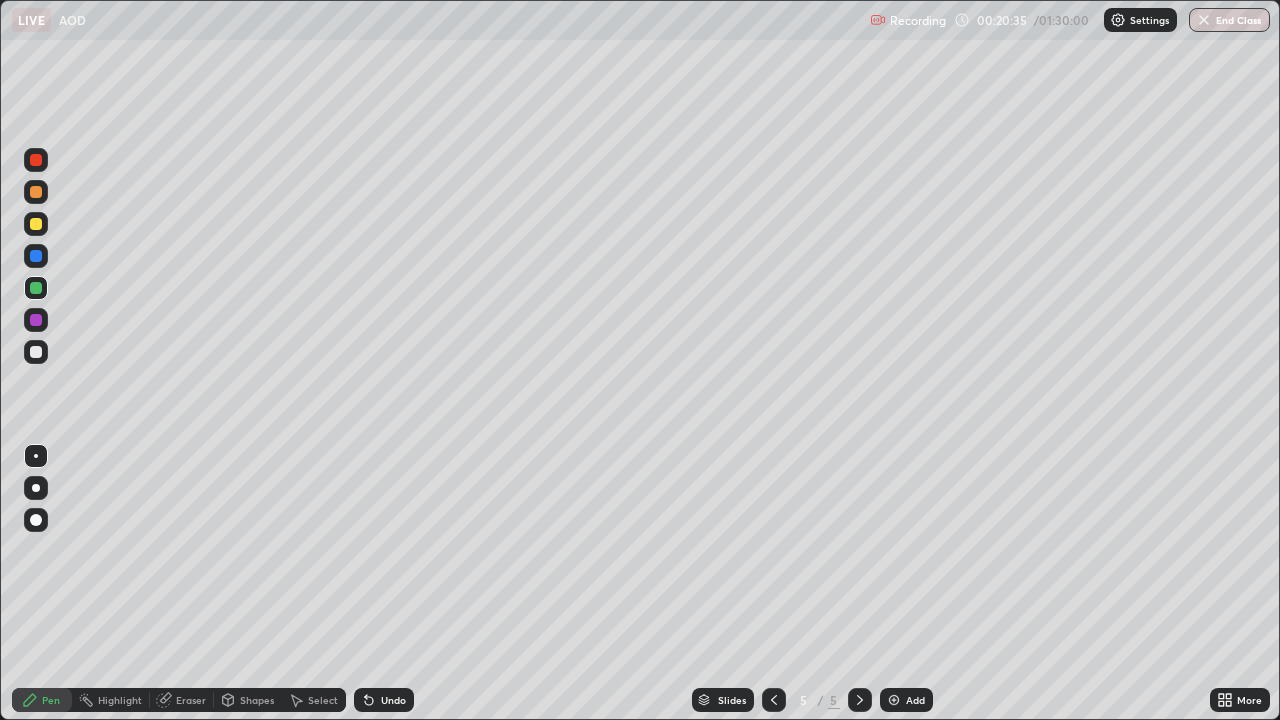 click at bounding box center [894, 700] 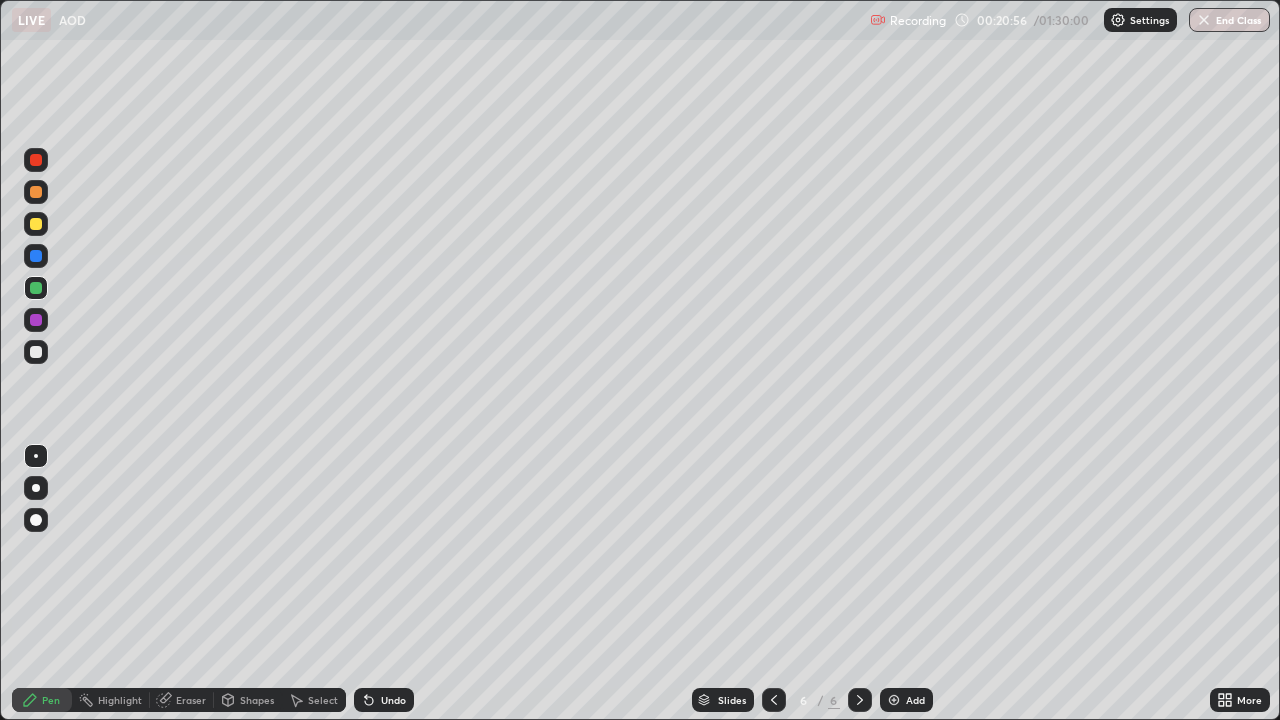 click at bounding box center (36, 224) 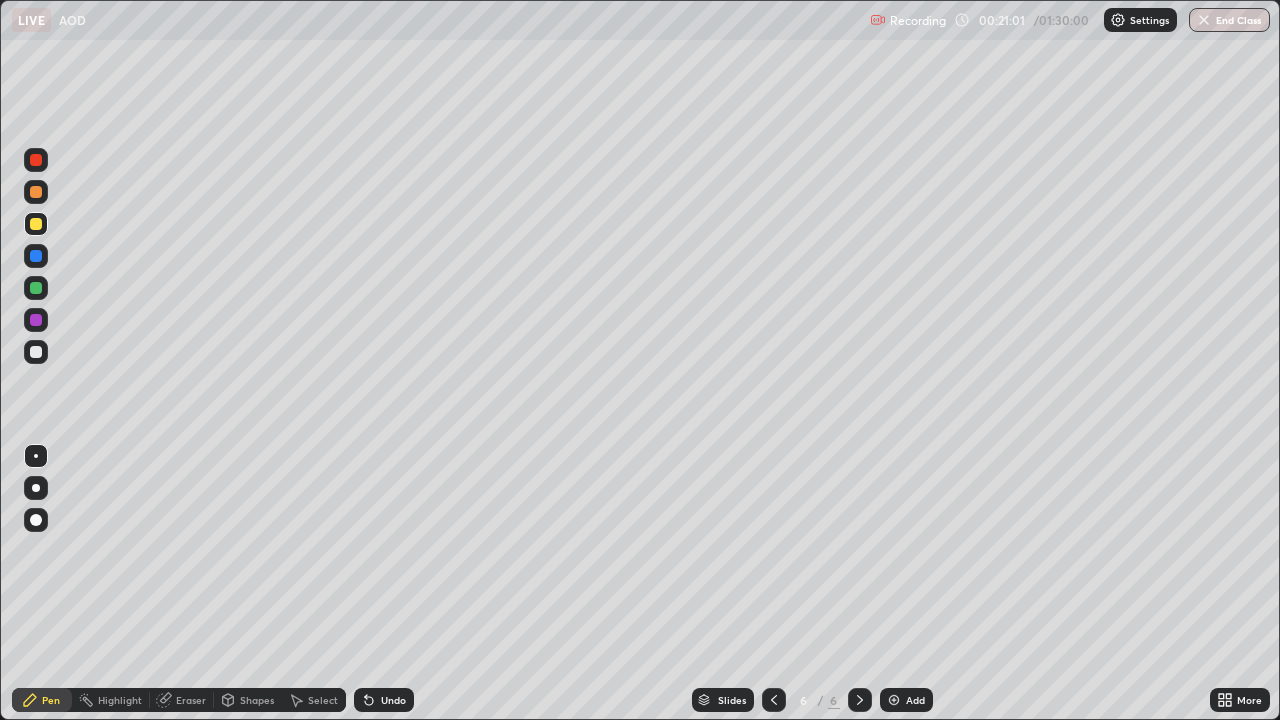 click 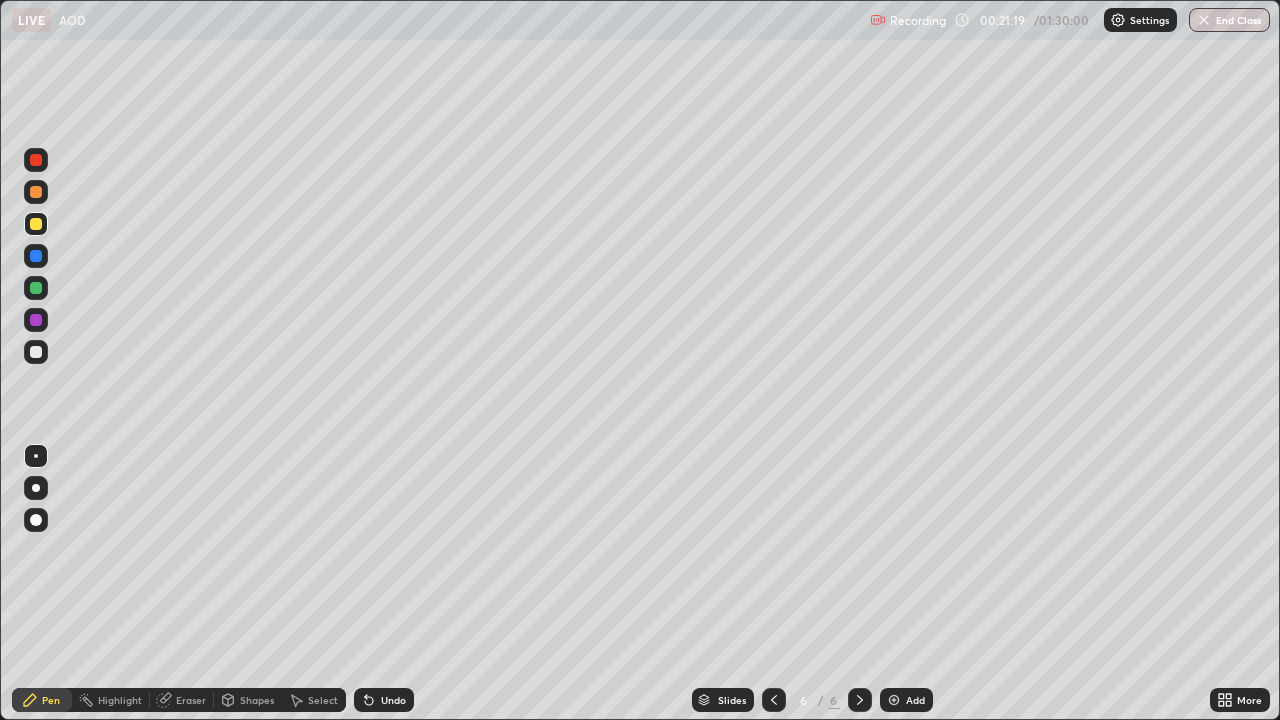 click at bounding box center [36, 160] 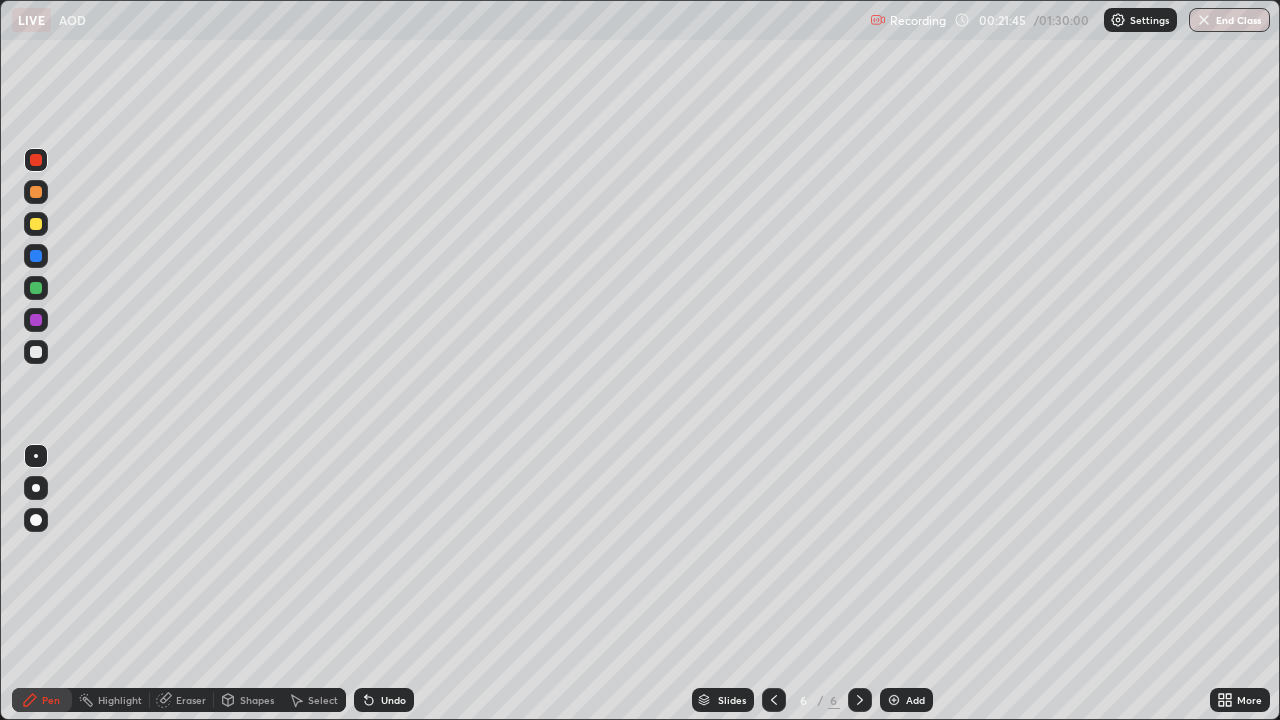 click at bounding box center (36, 320) 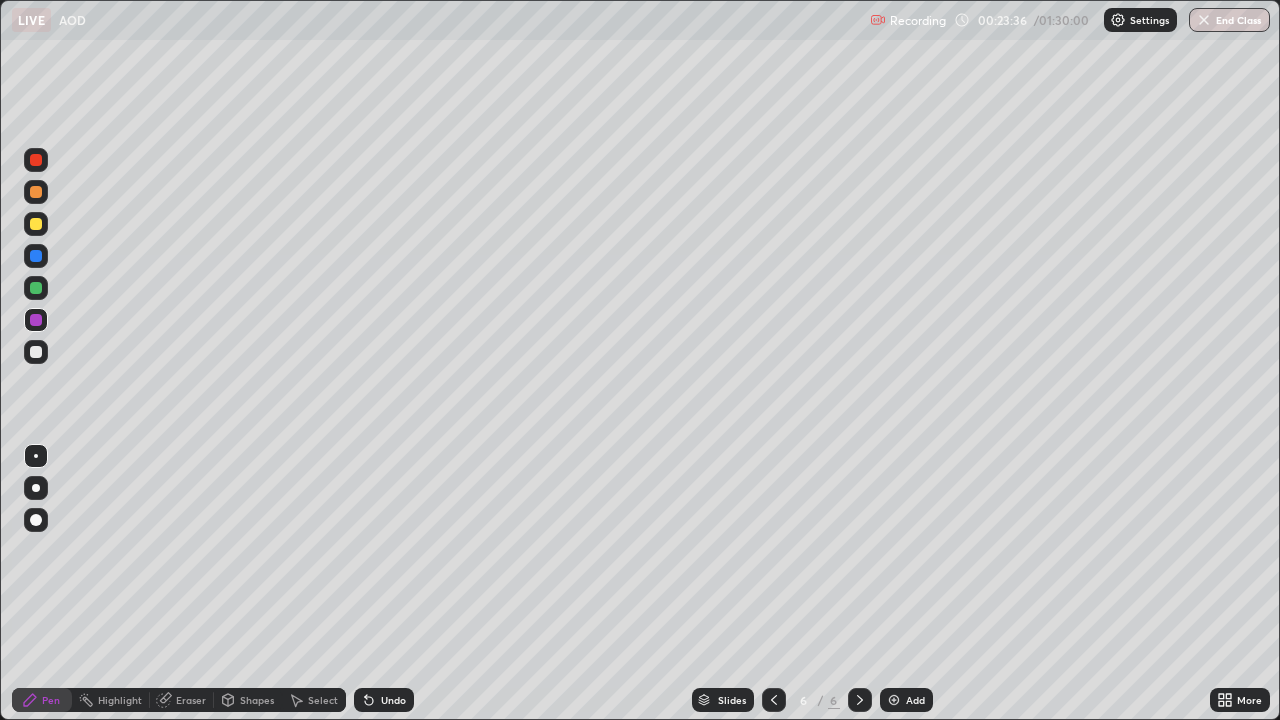 click at bounding box center [36, 160] 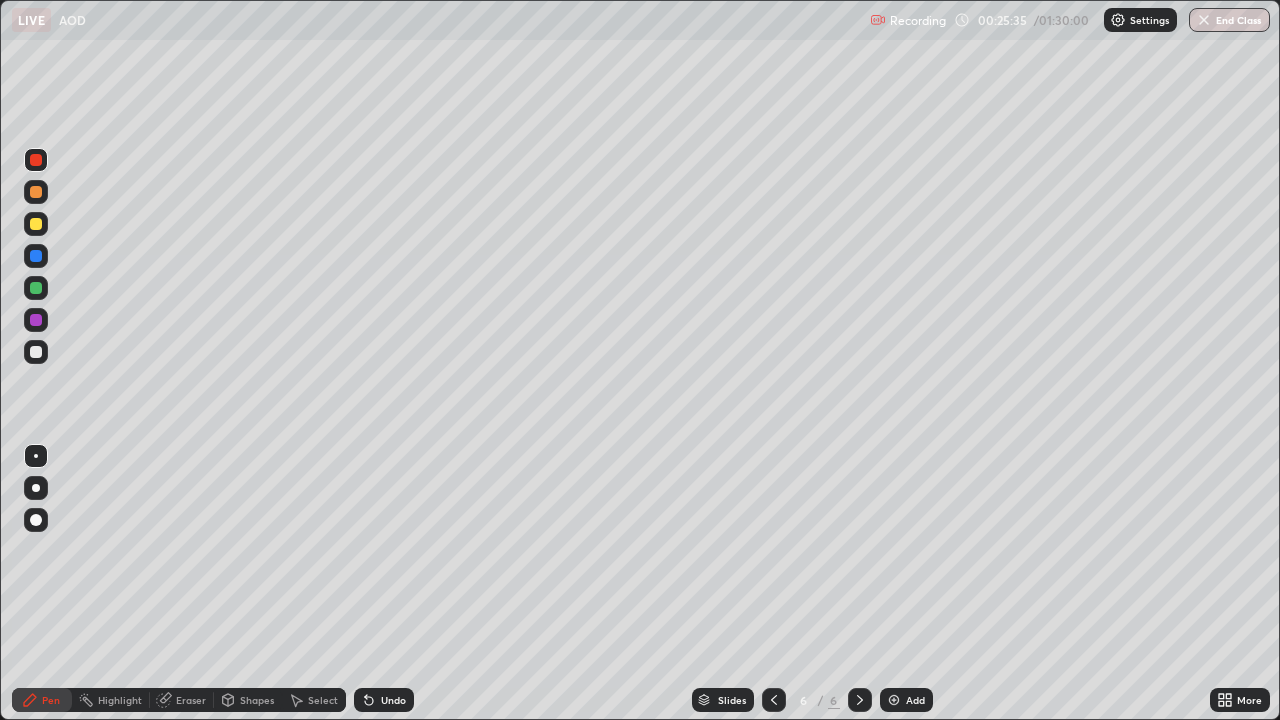 click at bounding box center [36, 224] 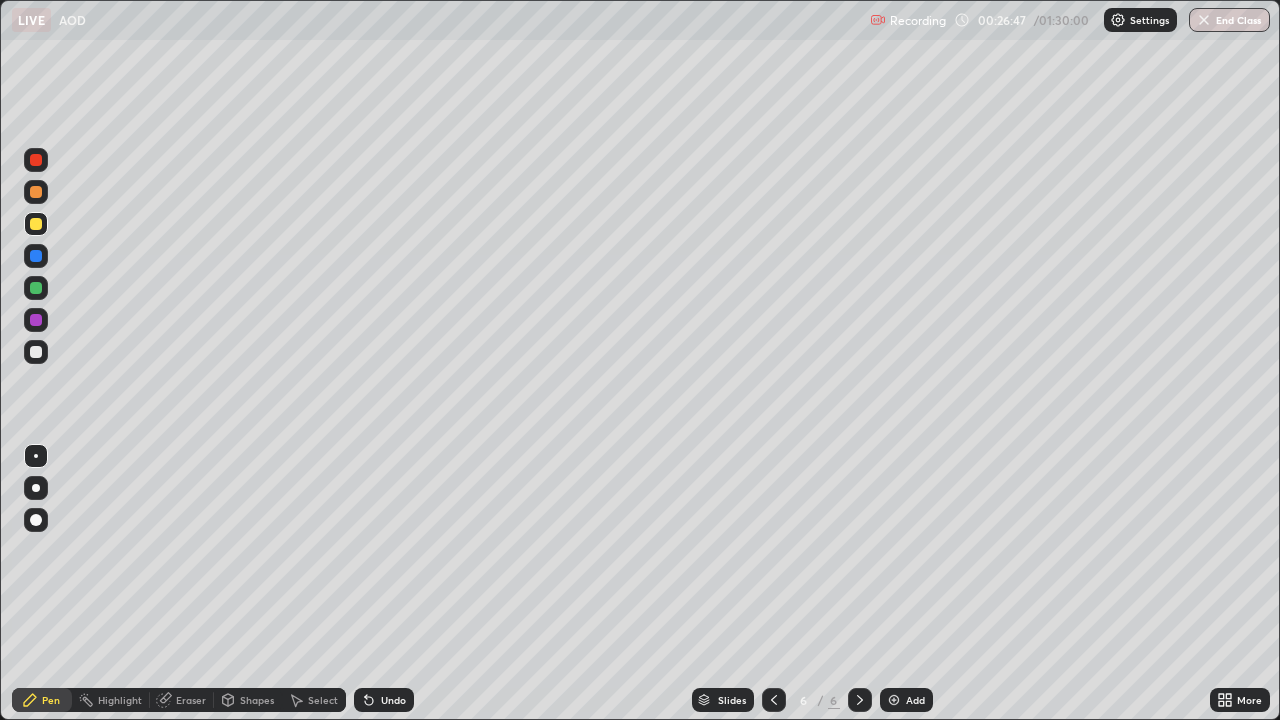 click at bounding box center [36, 352] 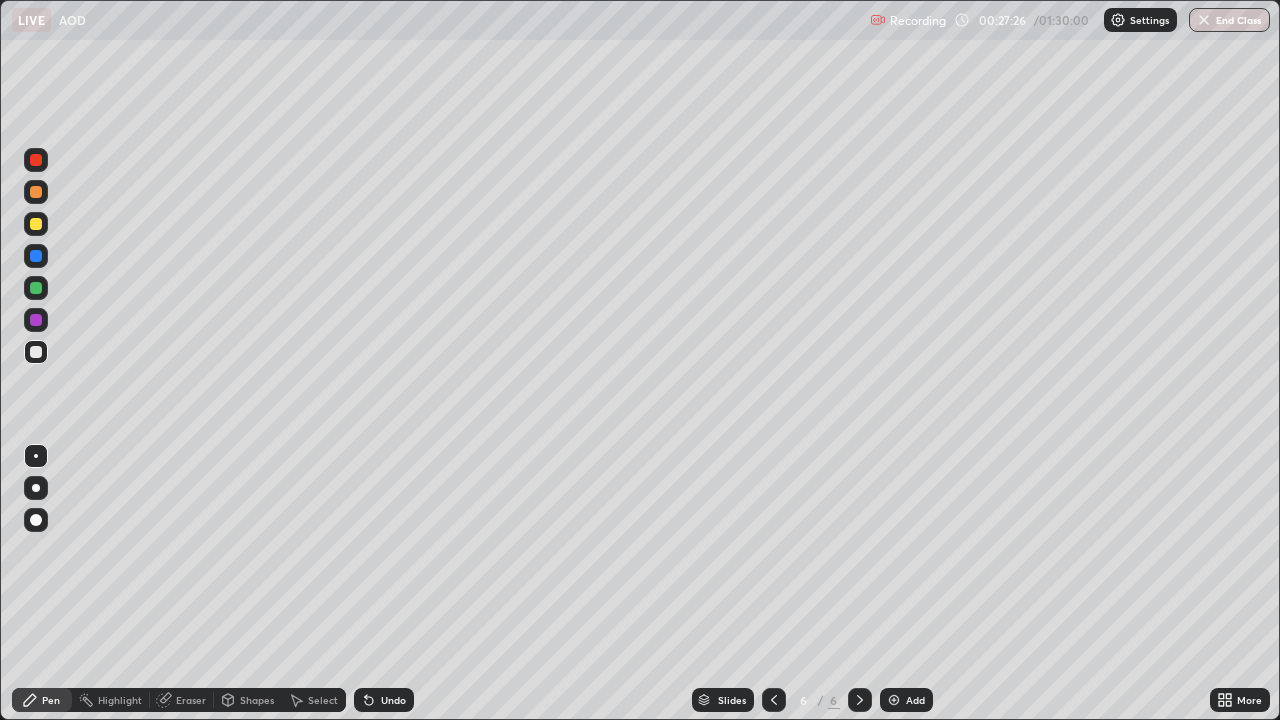click on "Add" at bounding box center [906, 700] 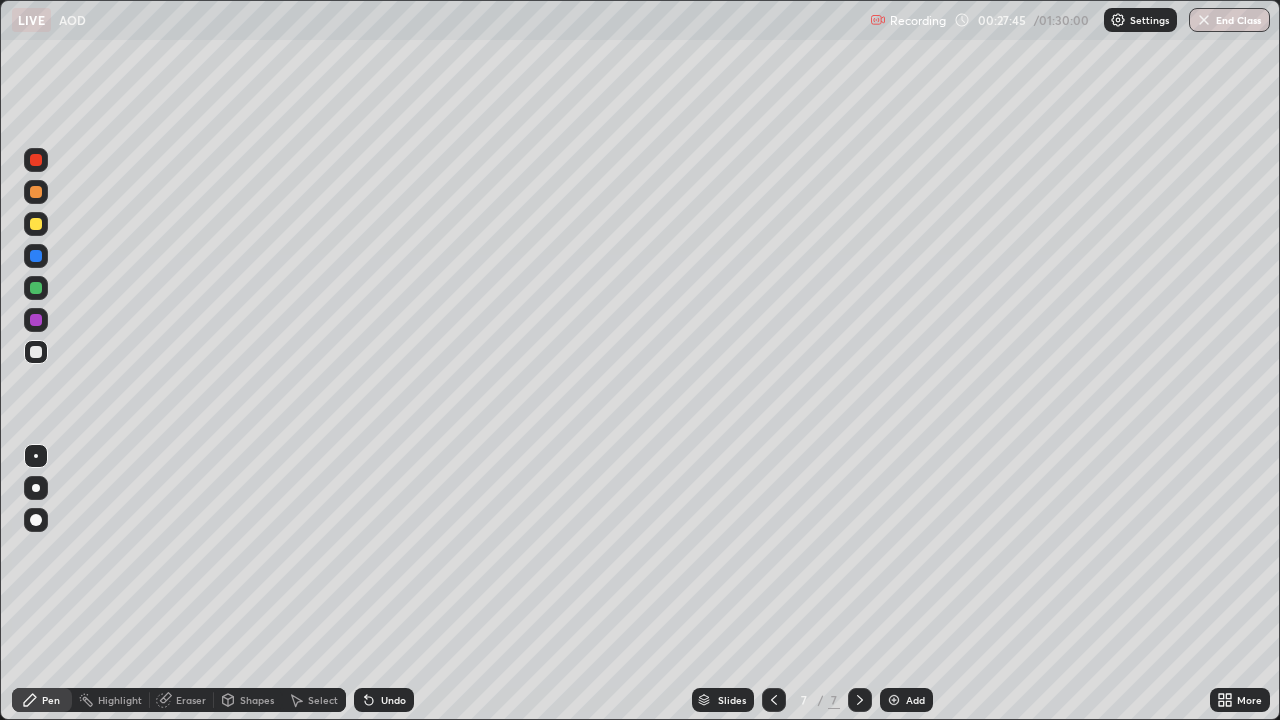 click at bounding box center [36, 224] 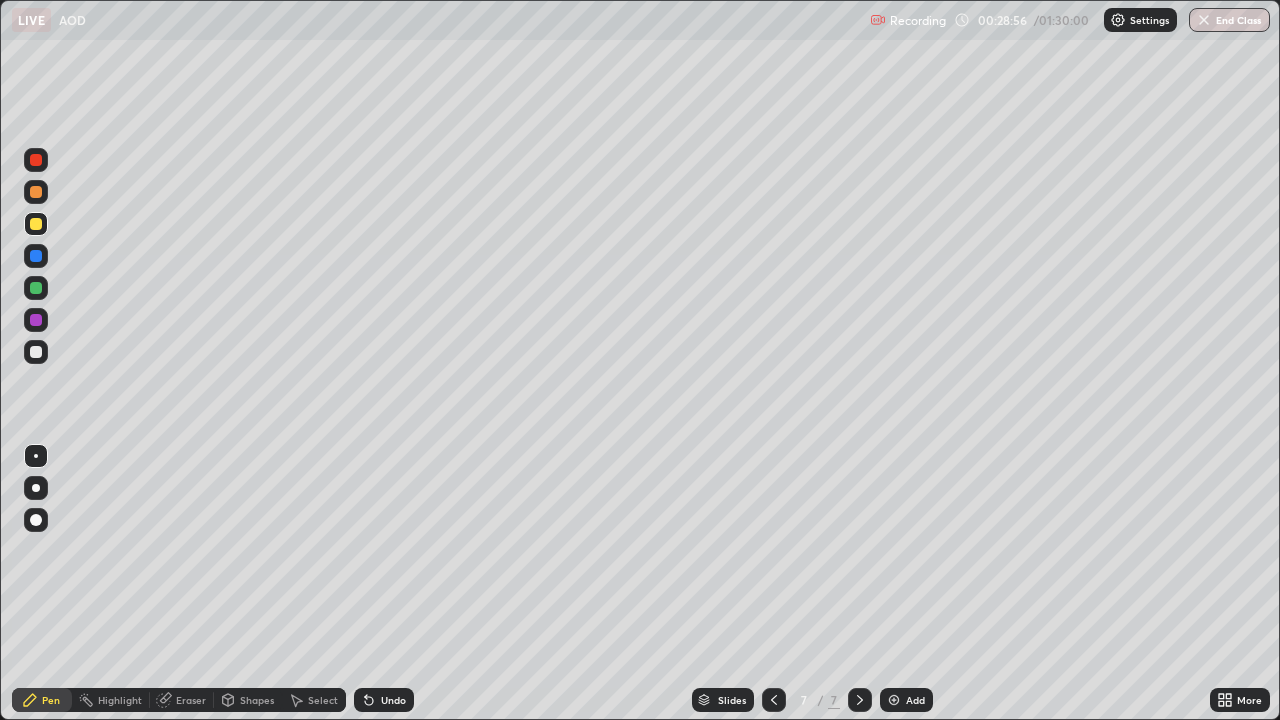 click at bounding box center (36, 320) 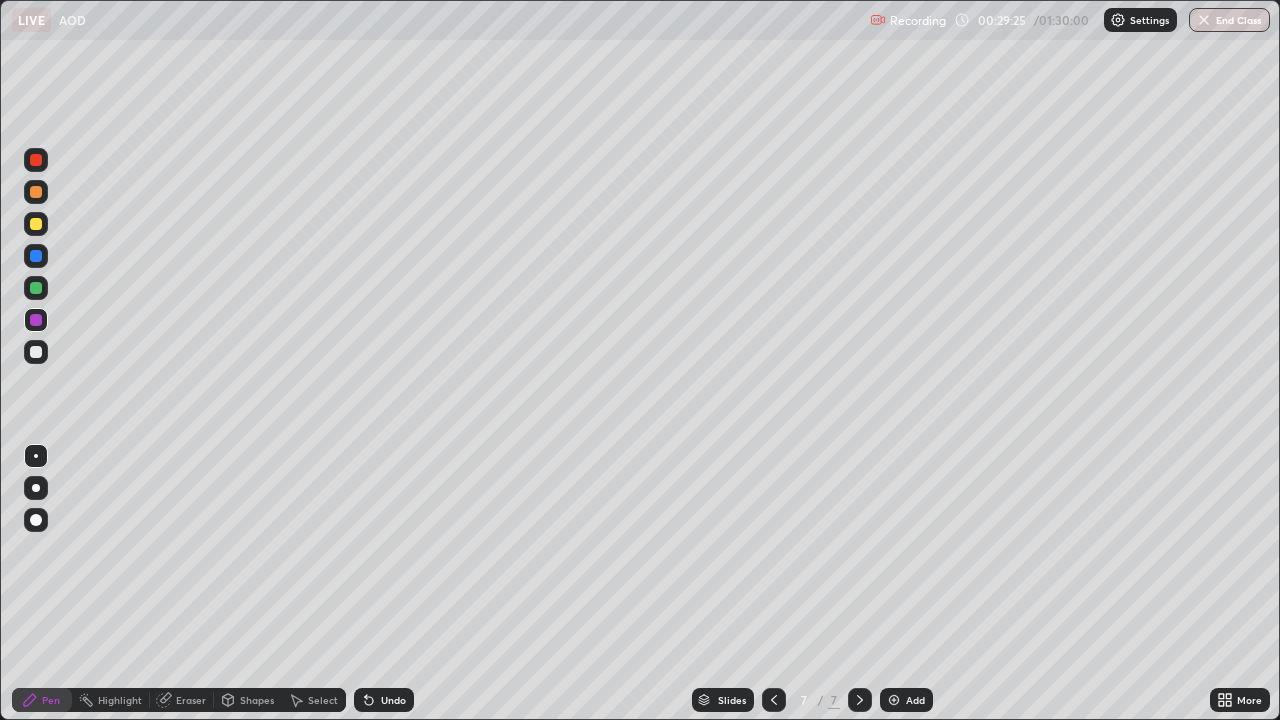 click at bounding box center [36, 288] 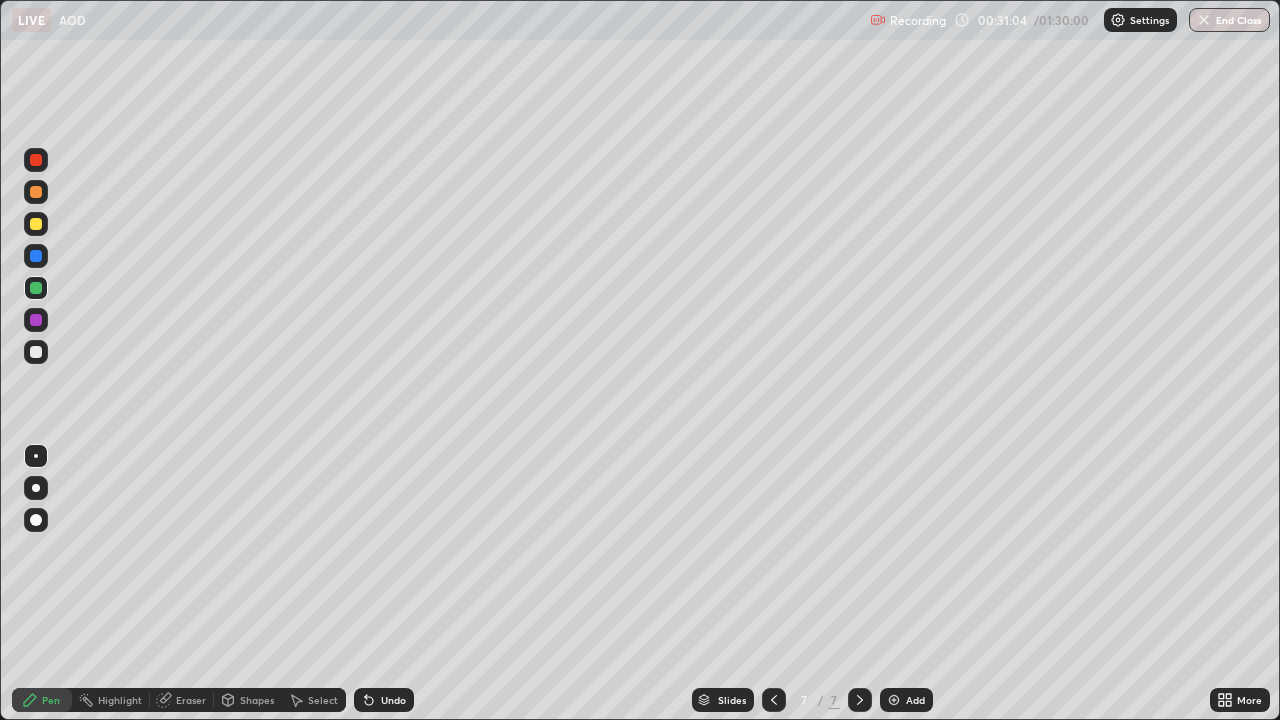 click 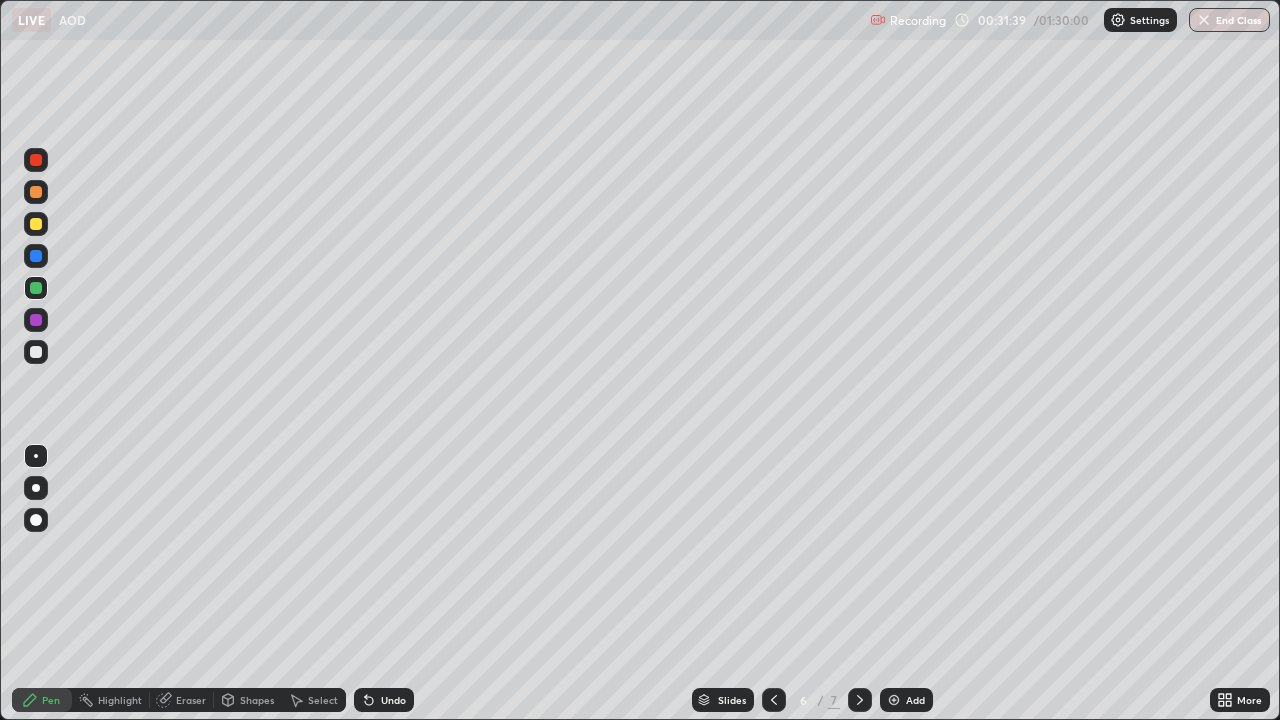 click at bounding box center (860, 700) 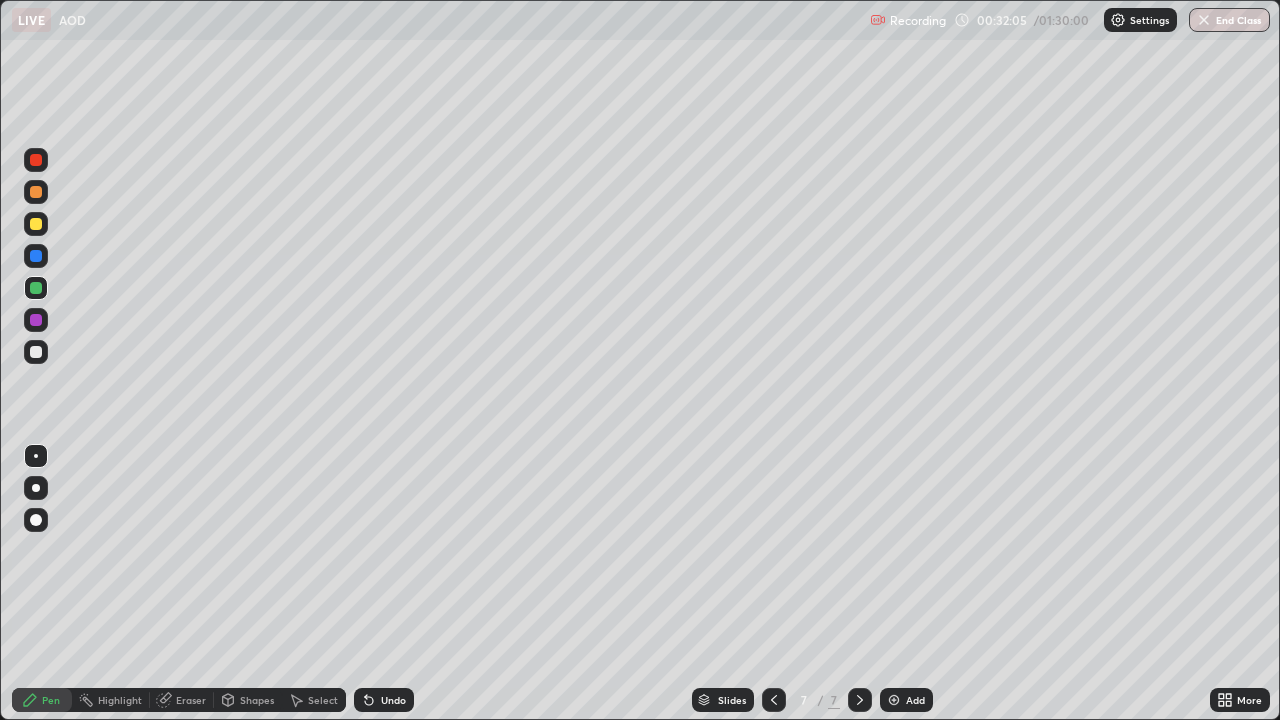 click 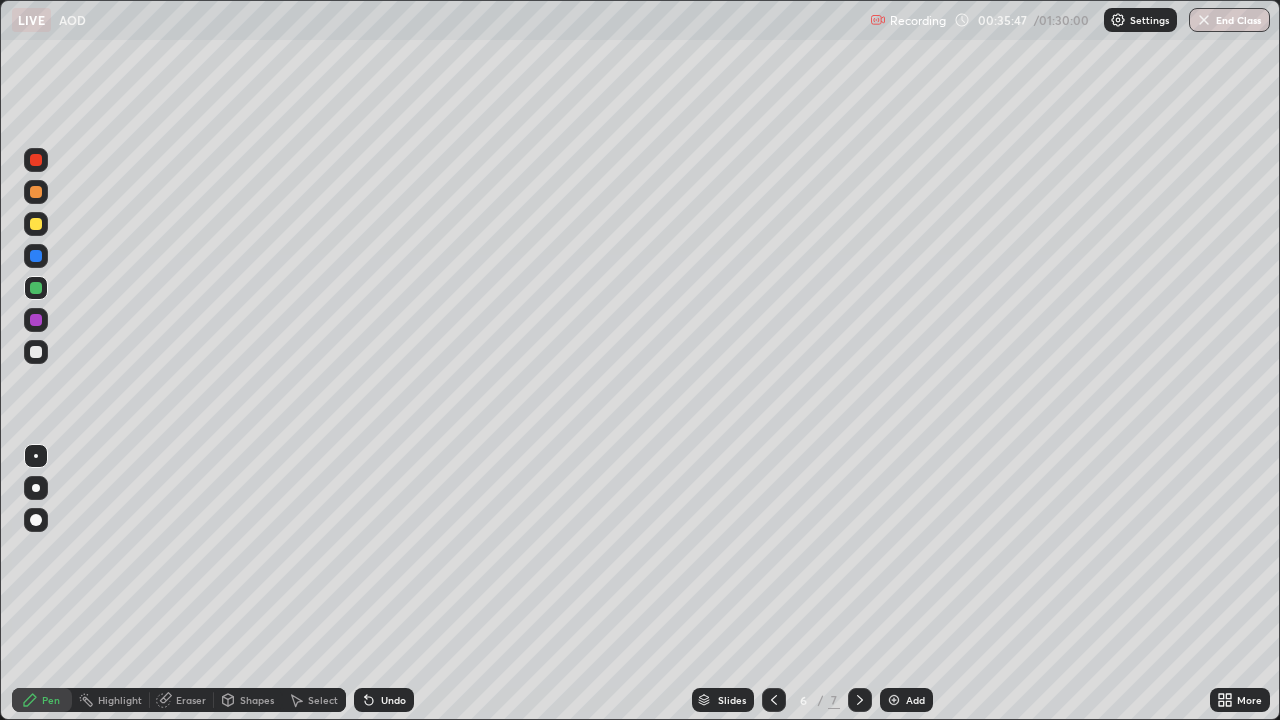 click 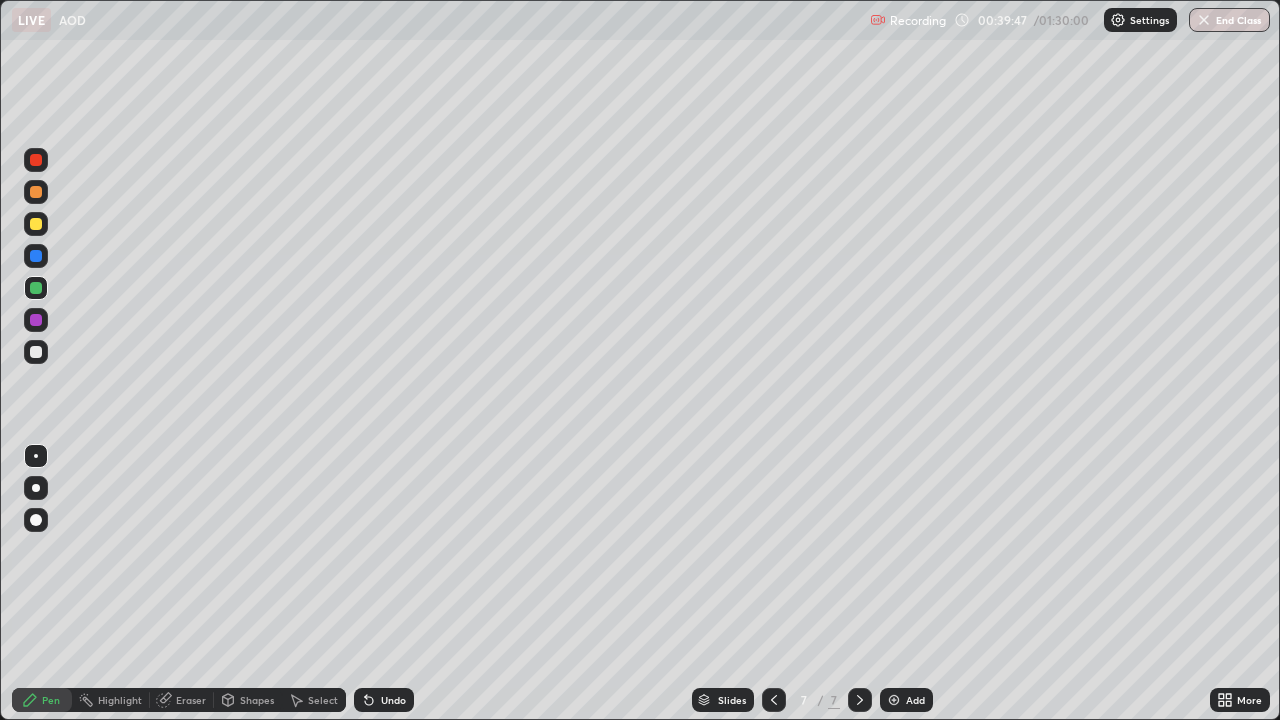 click at bounding box center [894, 700] 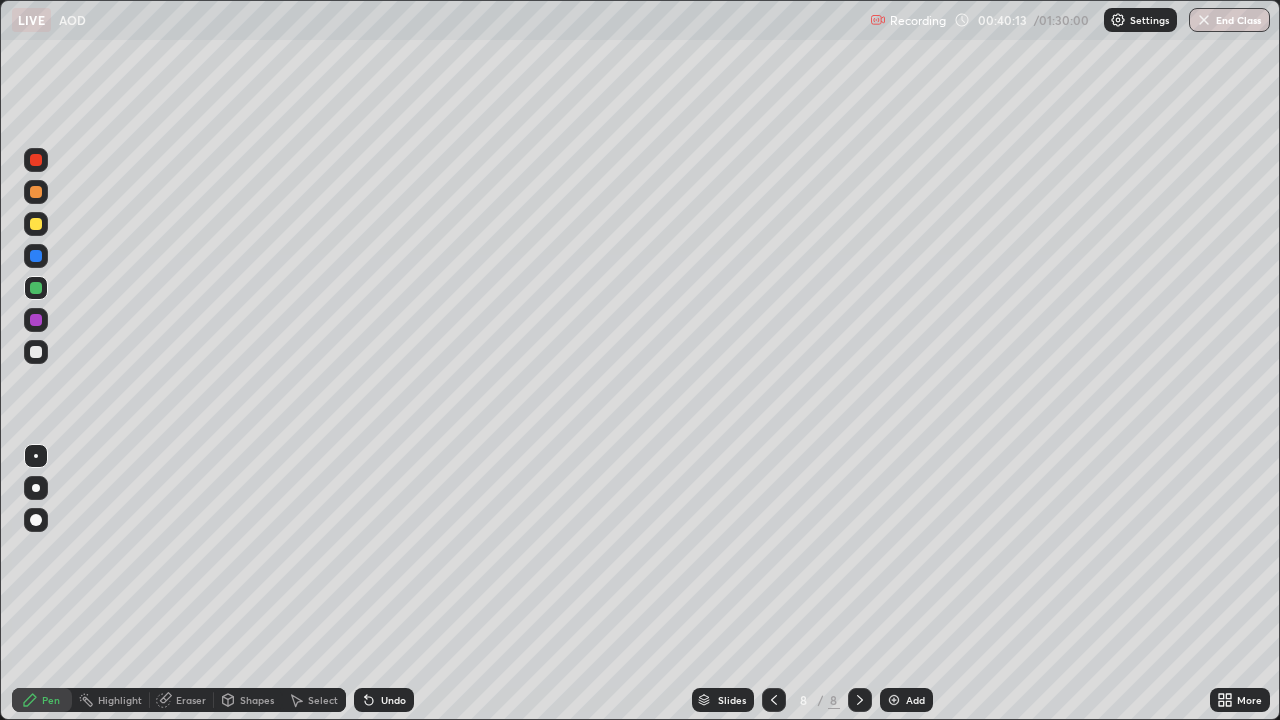 click at bounding box center (36, 160) 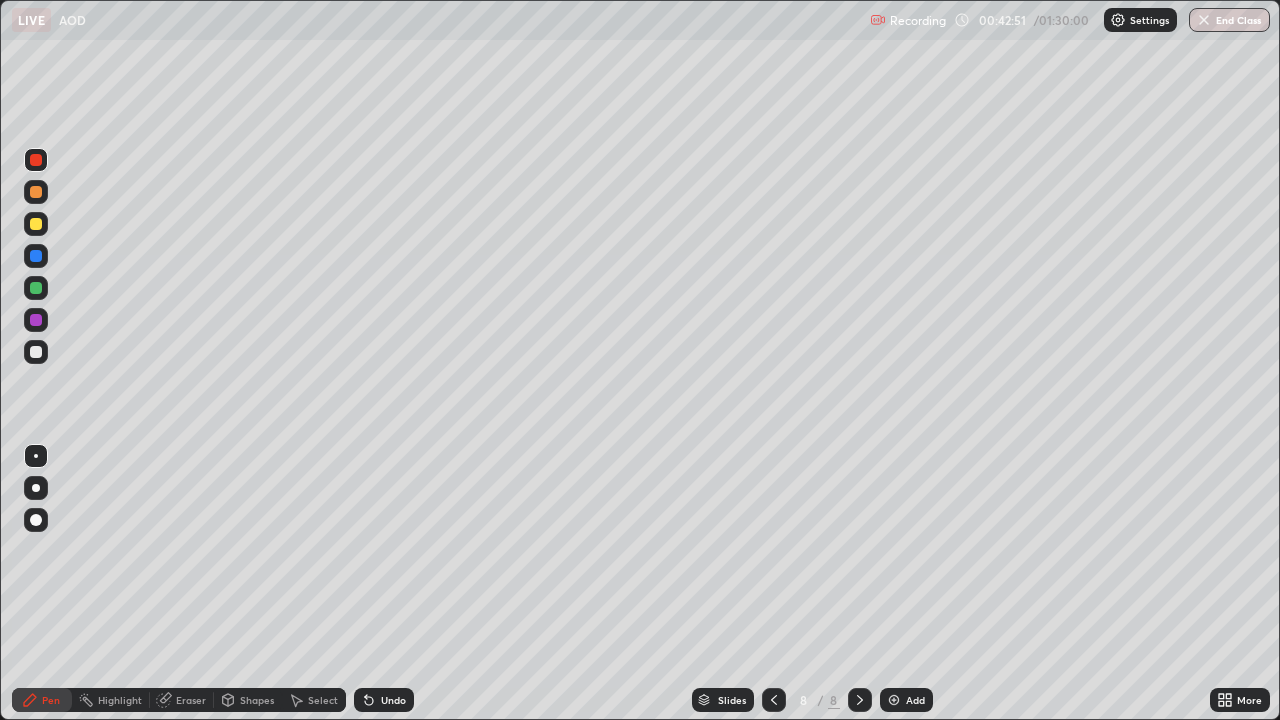 click at bounding box center (36, 192) 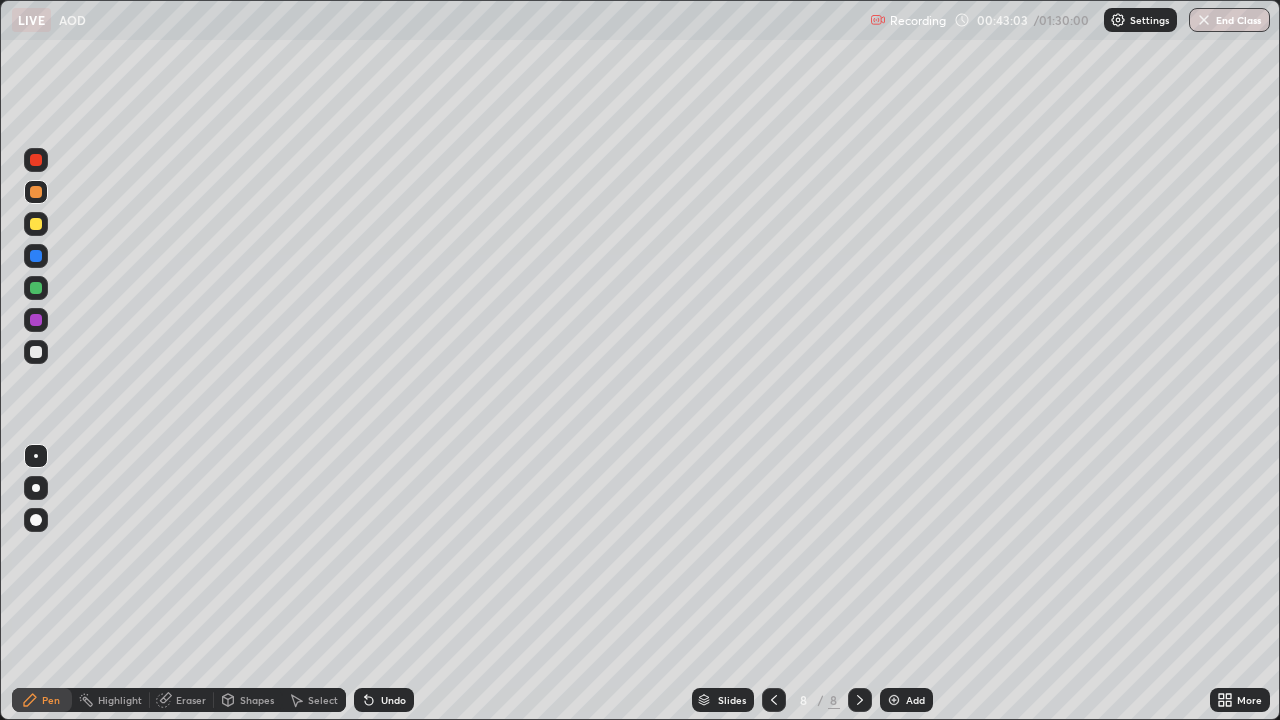click at bounding box center (36, 224) 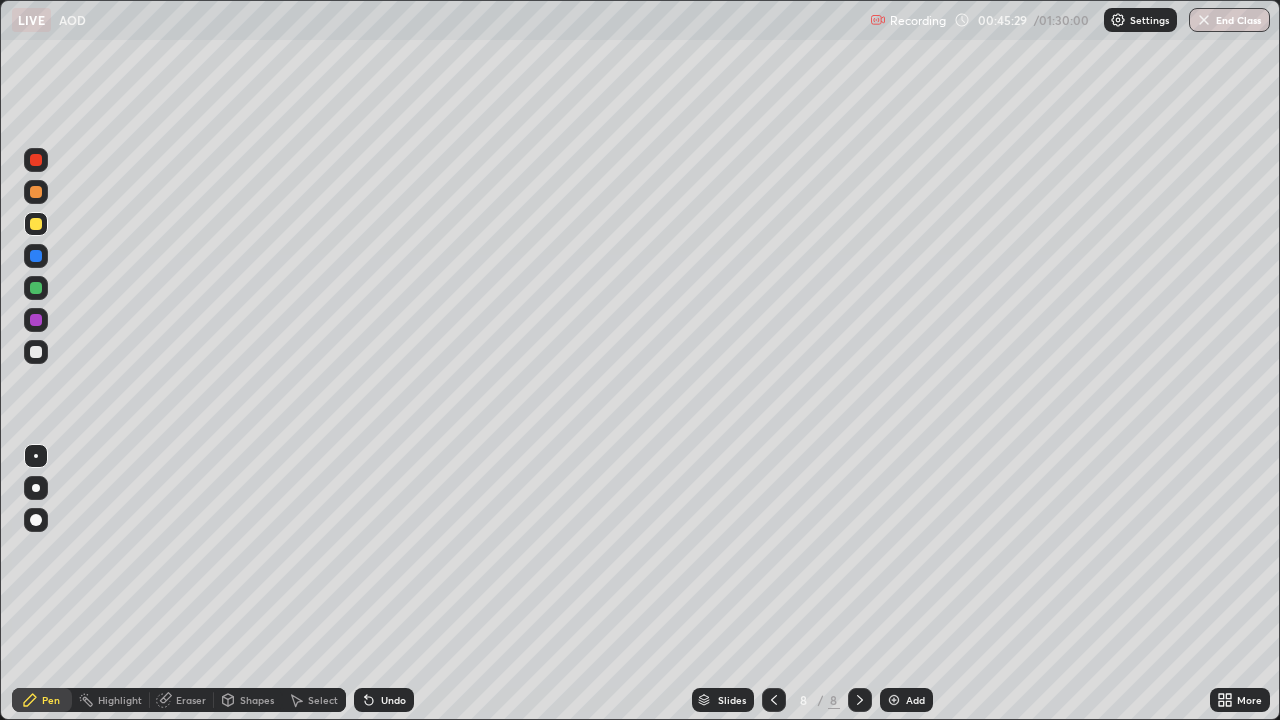 click at bounding box center [36, 160] 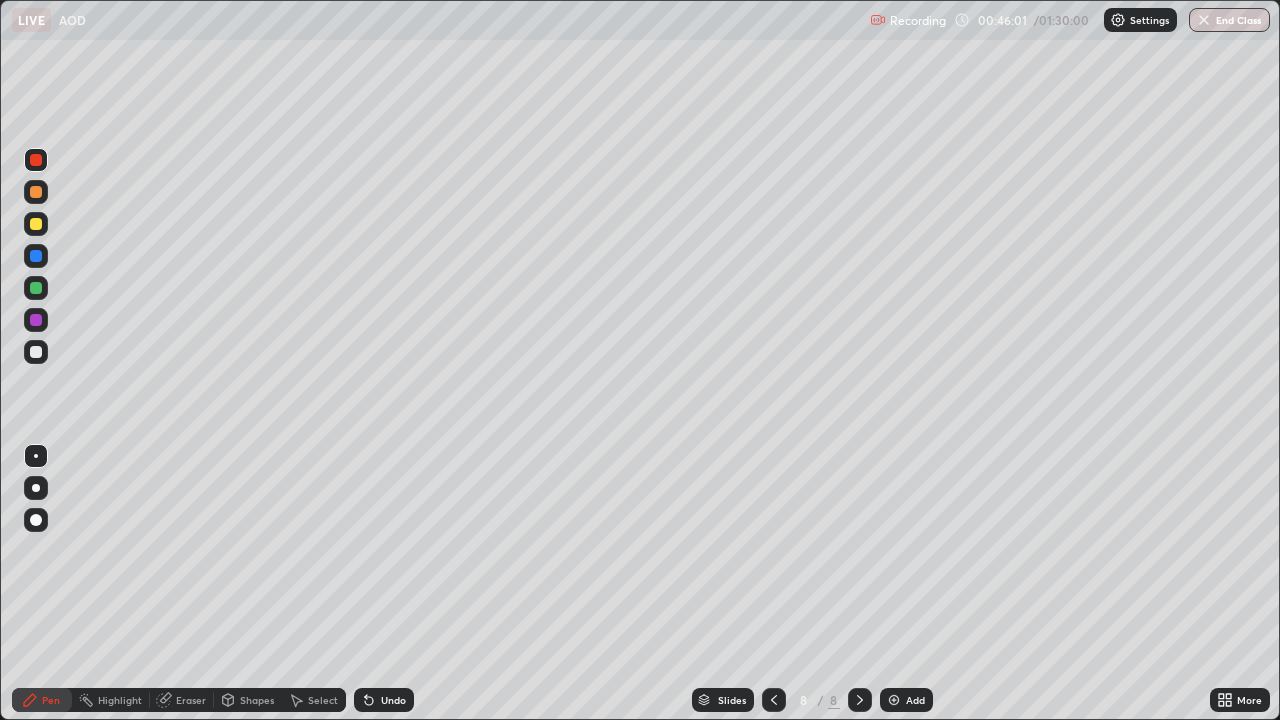 click at bounding box center (36, 224) 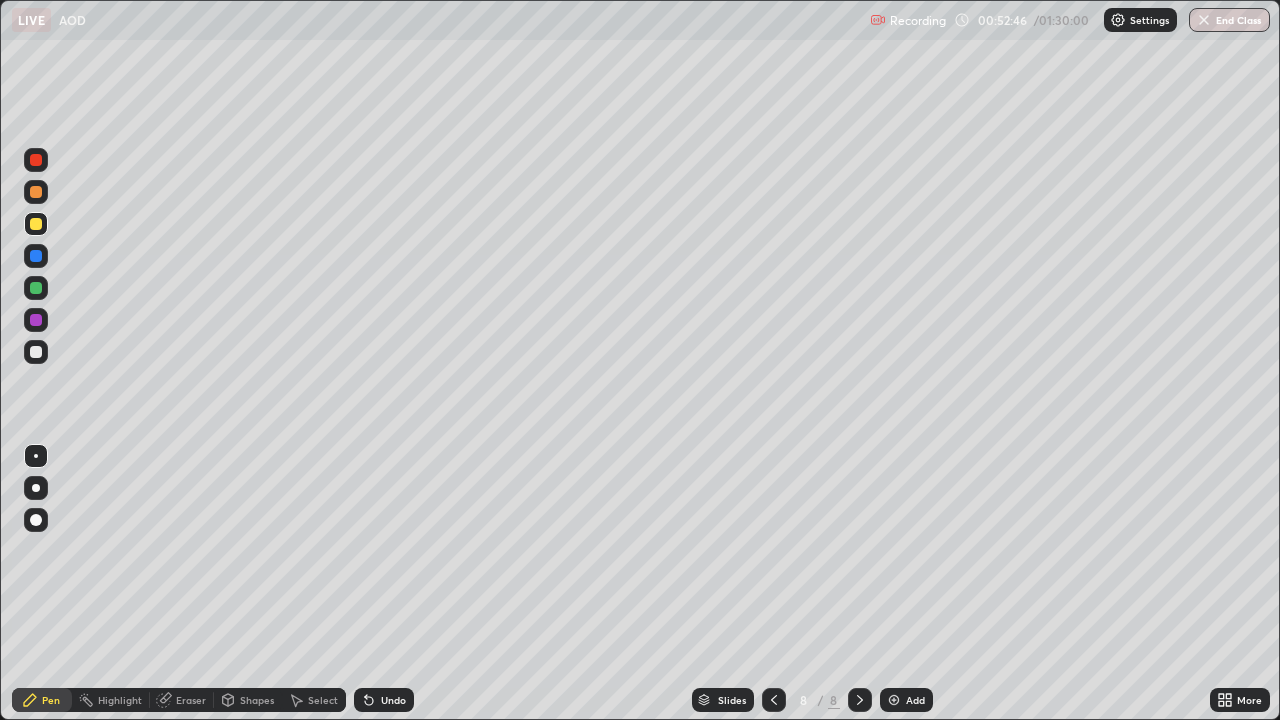 click at bounding box center (894, 700) 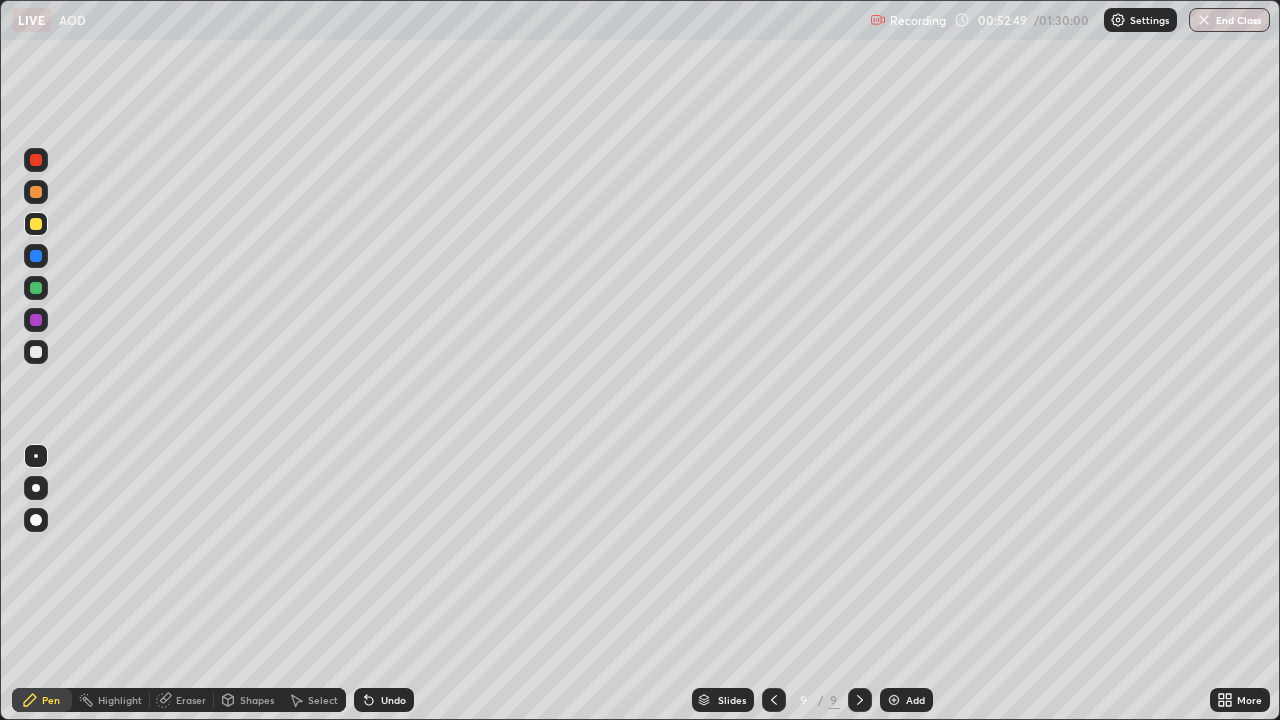 click at bounding box center (36, 160) 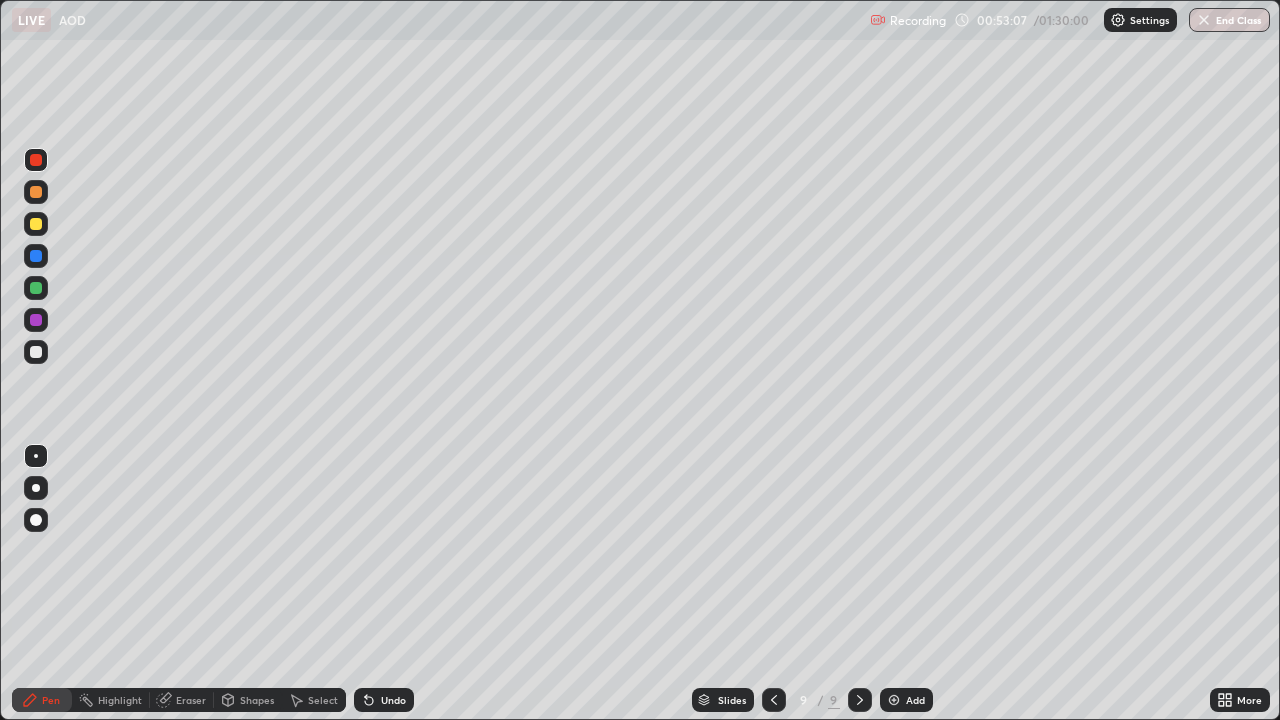 click at bounding box center [36, 192] 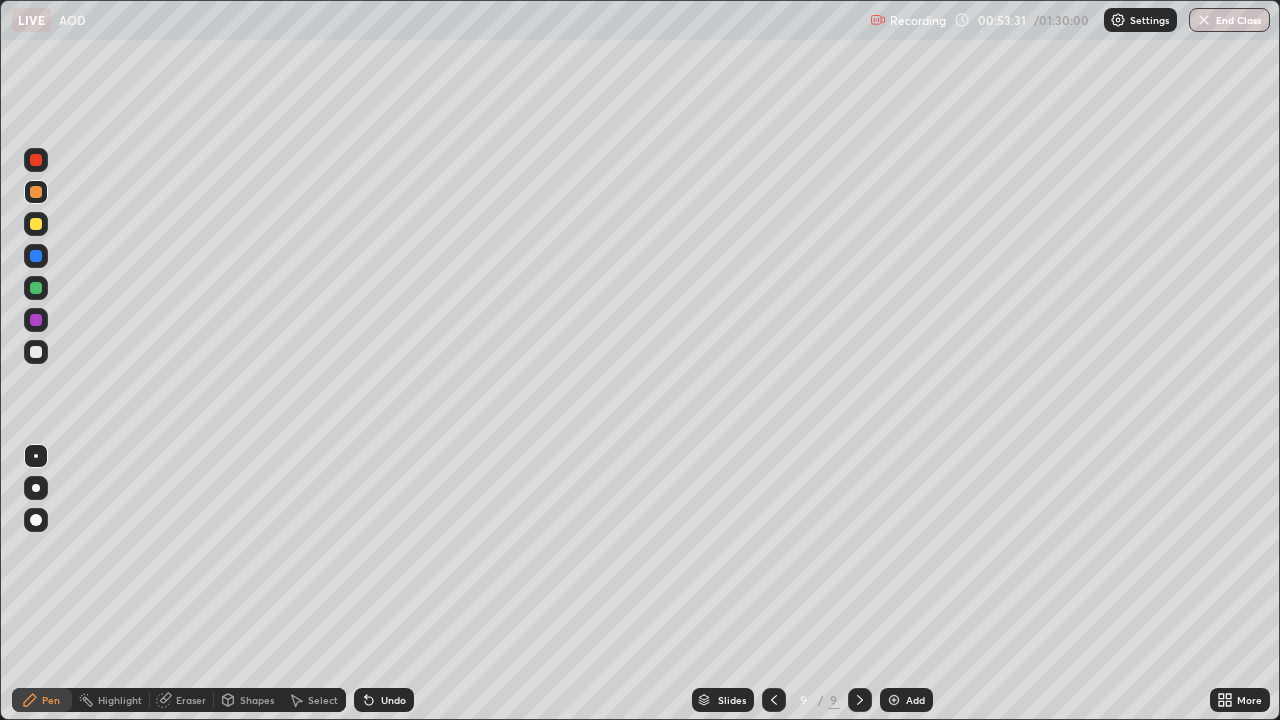 click at bounding box center [36, 256] 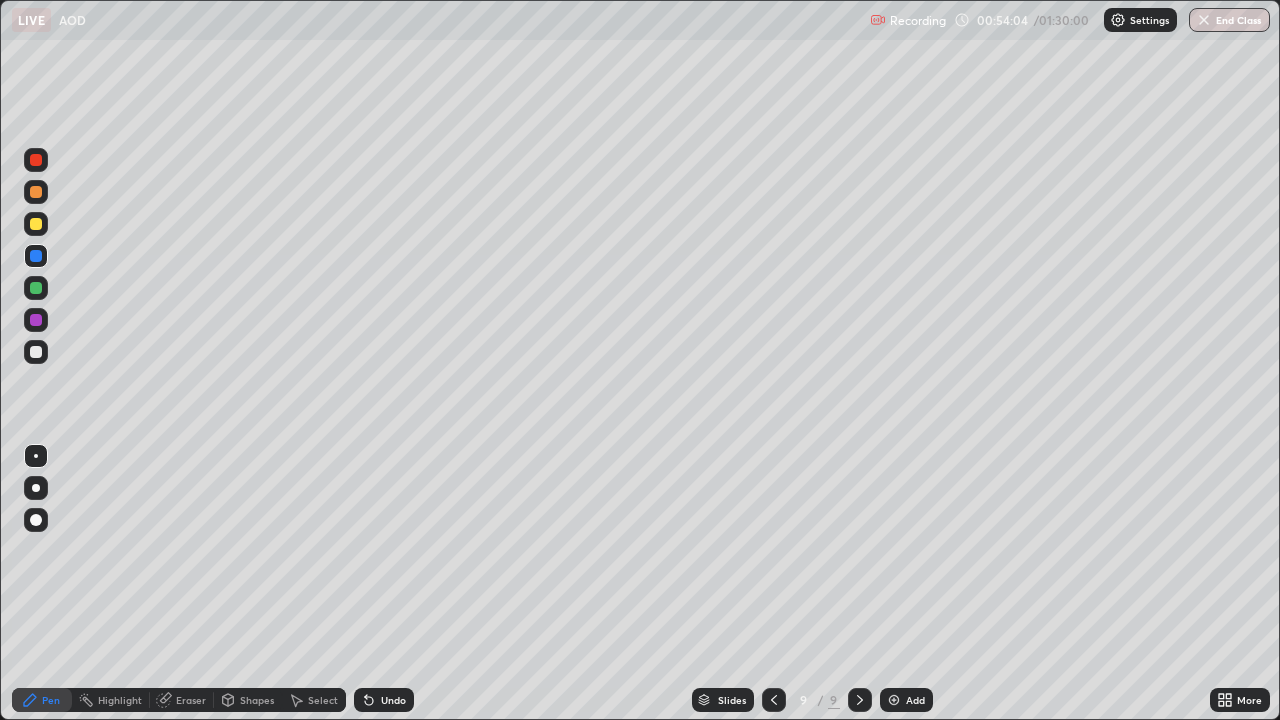 click at bounding box center (36, 224) 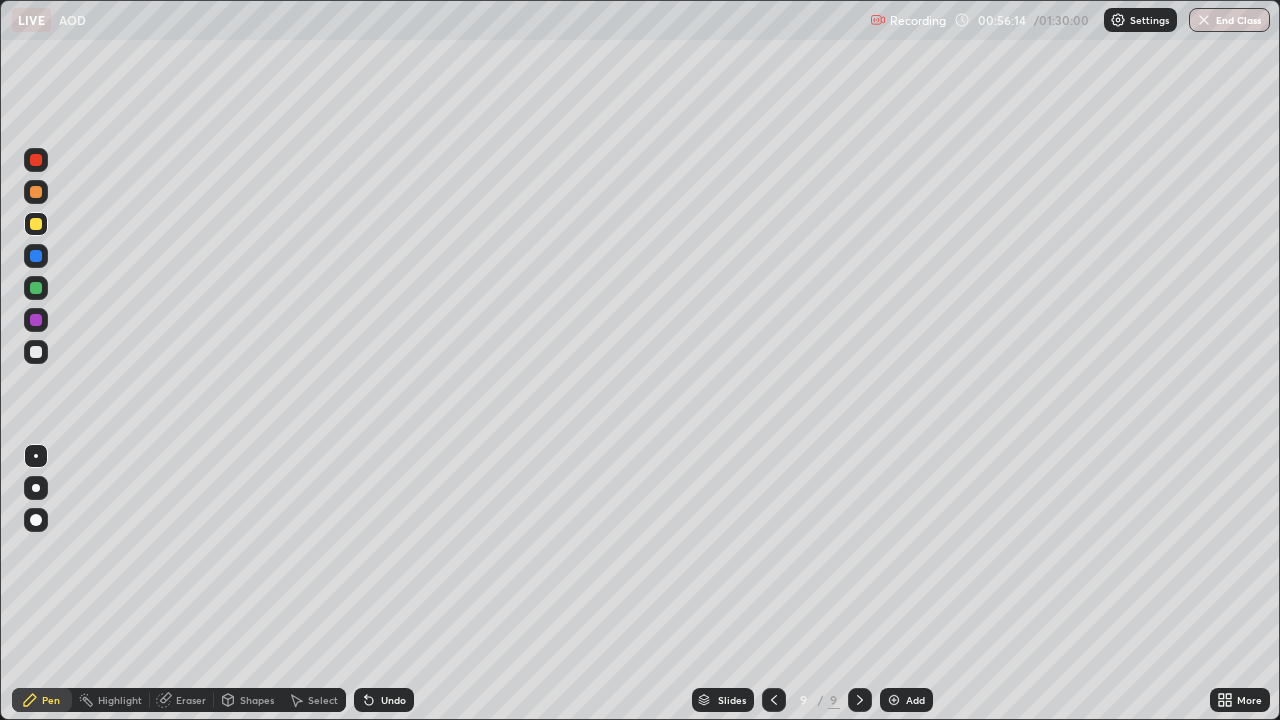 click at bounding box center (36, 320) 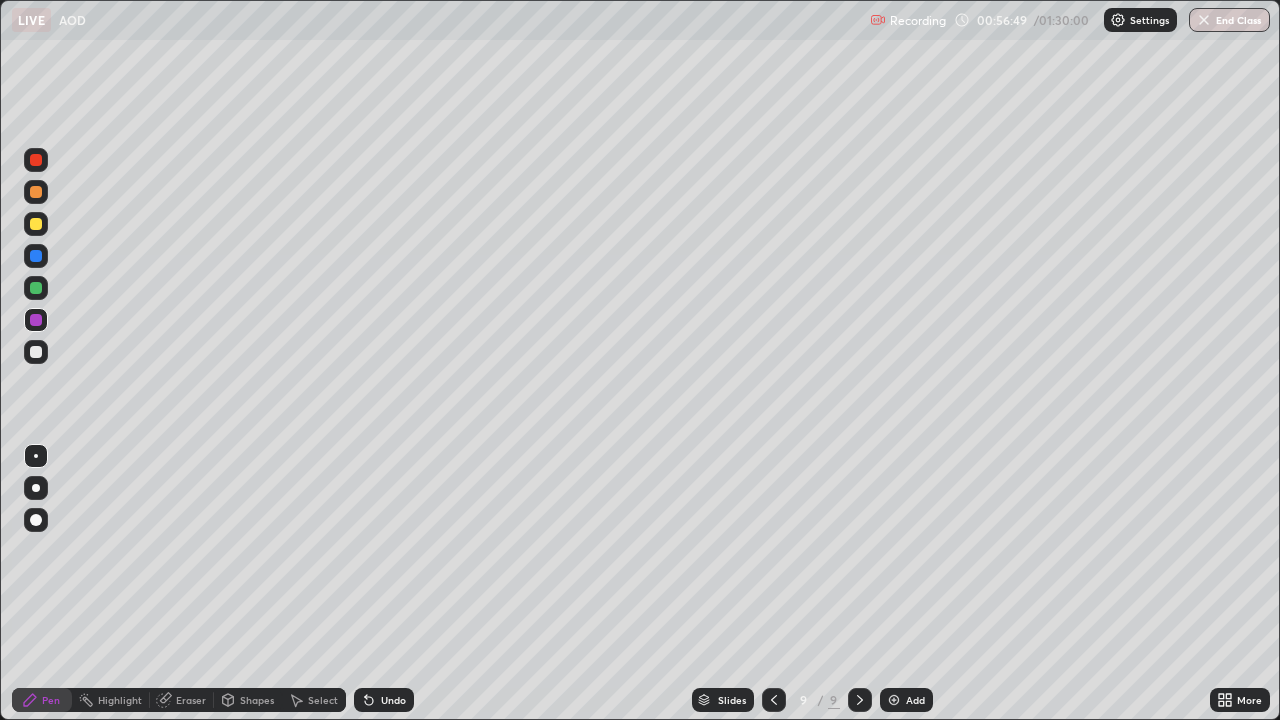 click at bounding box center [36, 352] 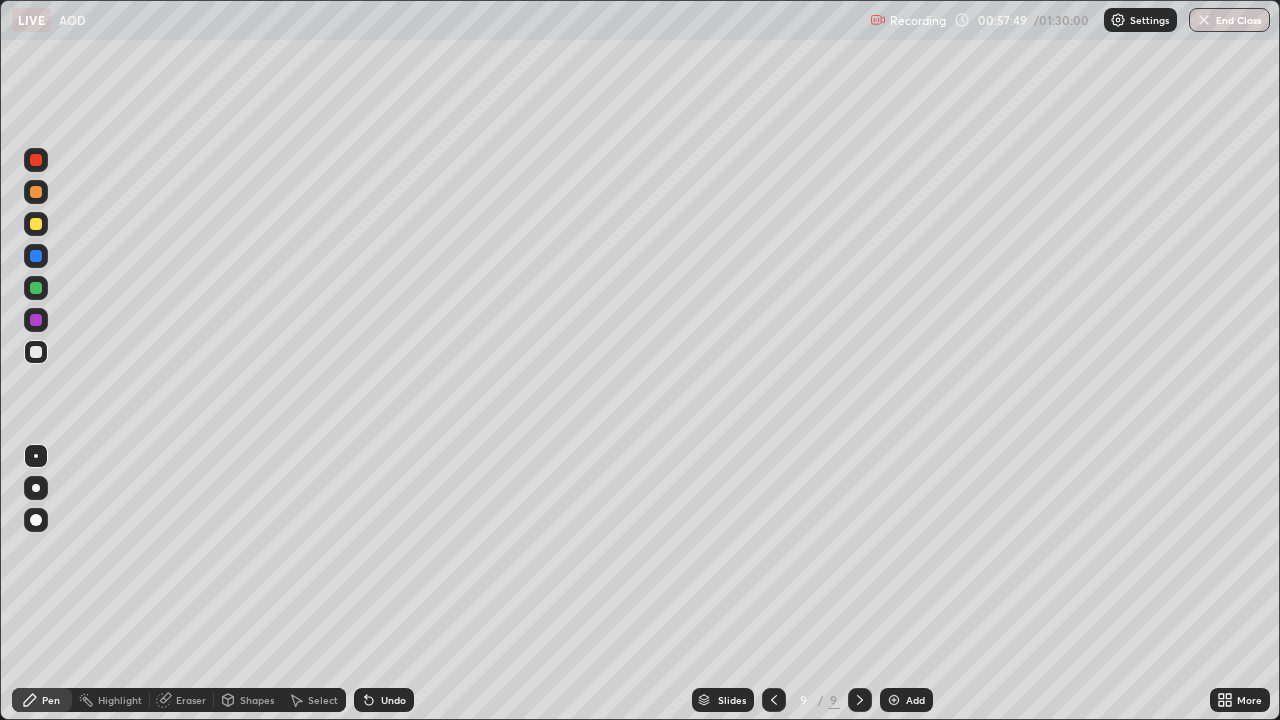 click on "Undo" at bounding box center [393, 700] 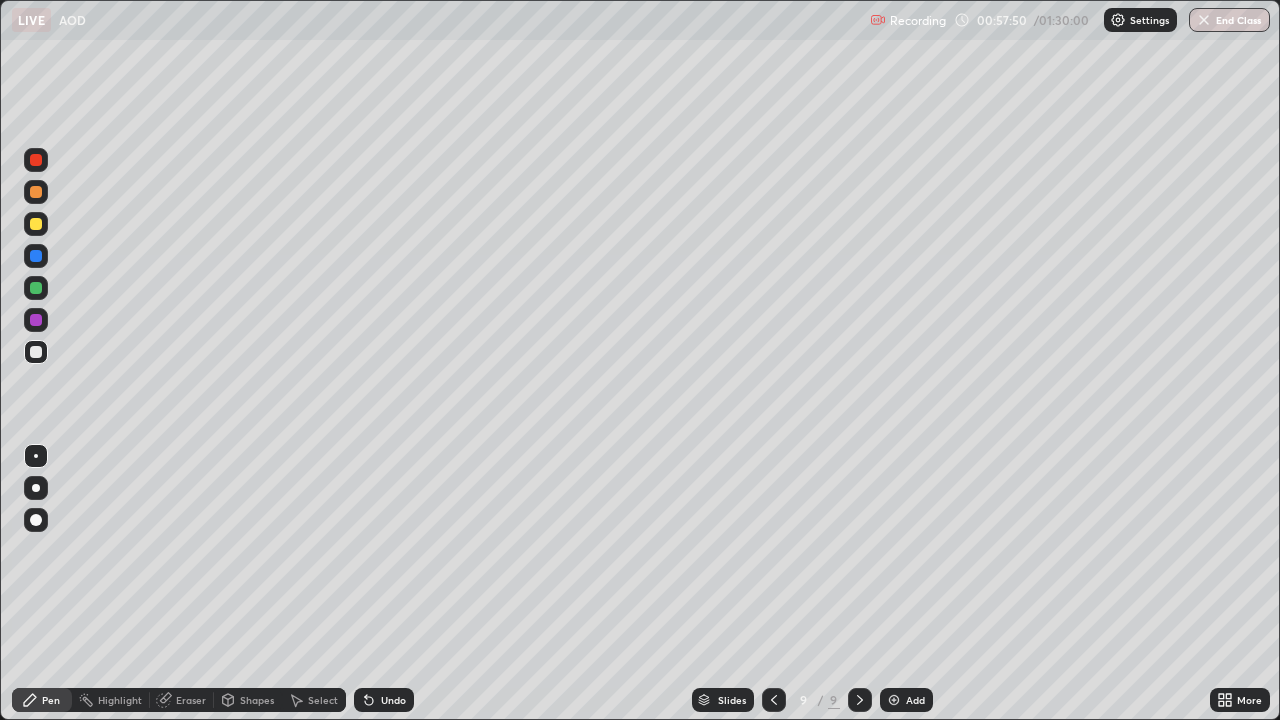 click on "Undo" at bounding box center (384, 700) 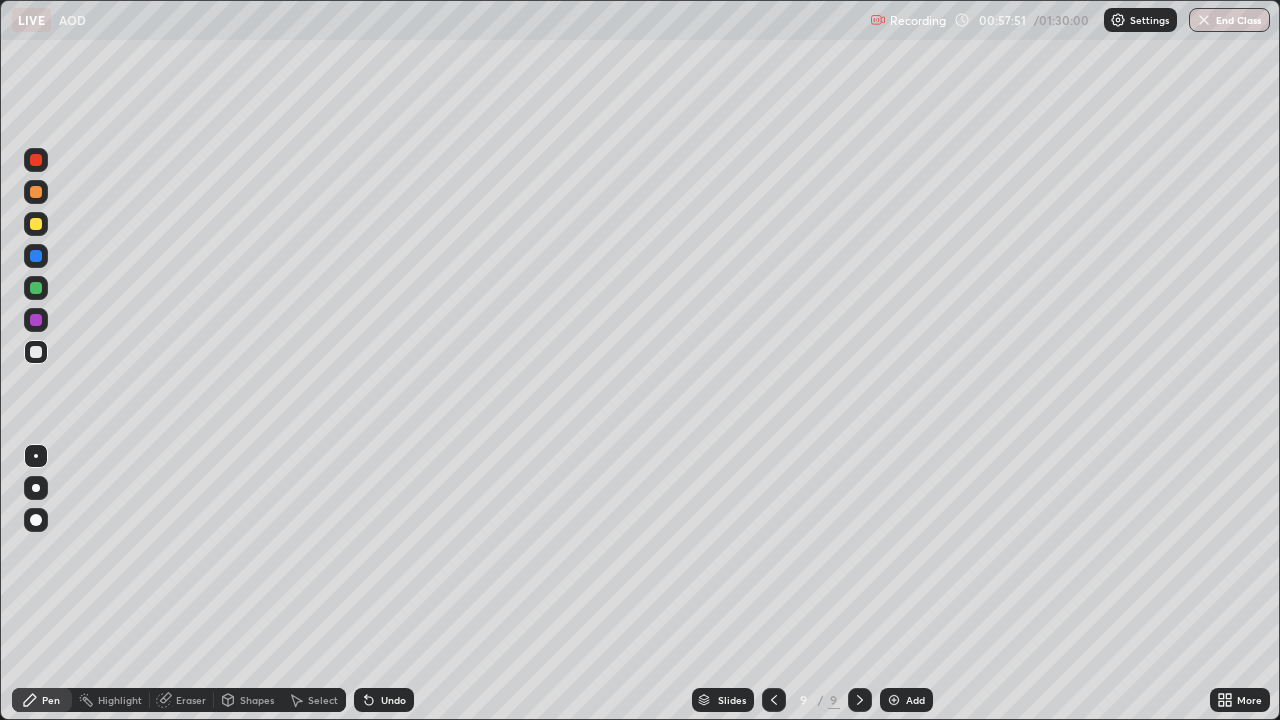 click on "Undo" at bounding box center [393, 700] 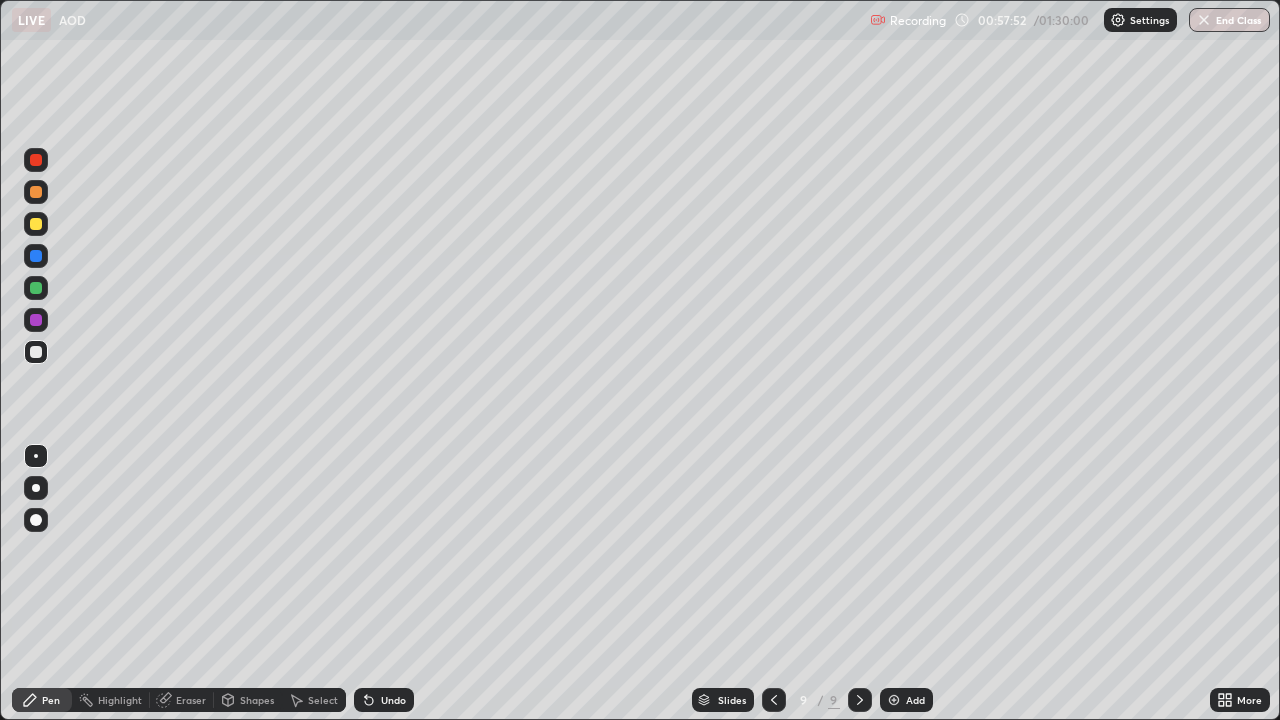 click on "Undo" at bounding box center [384, 700] 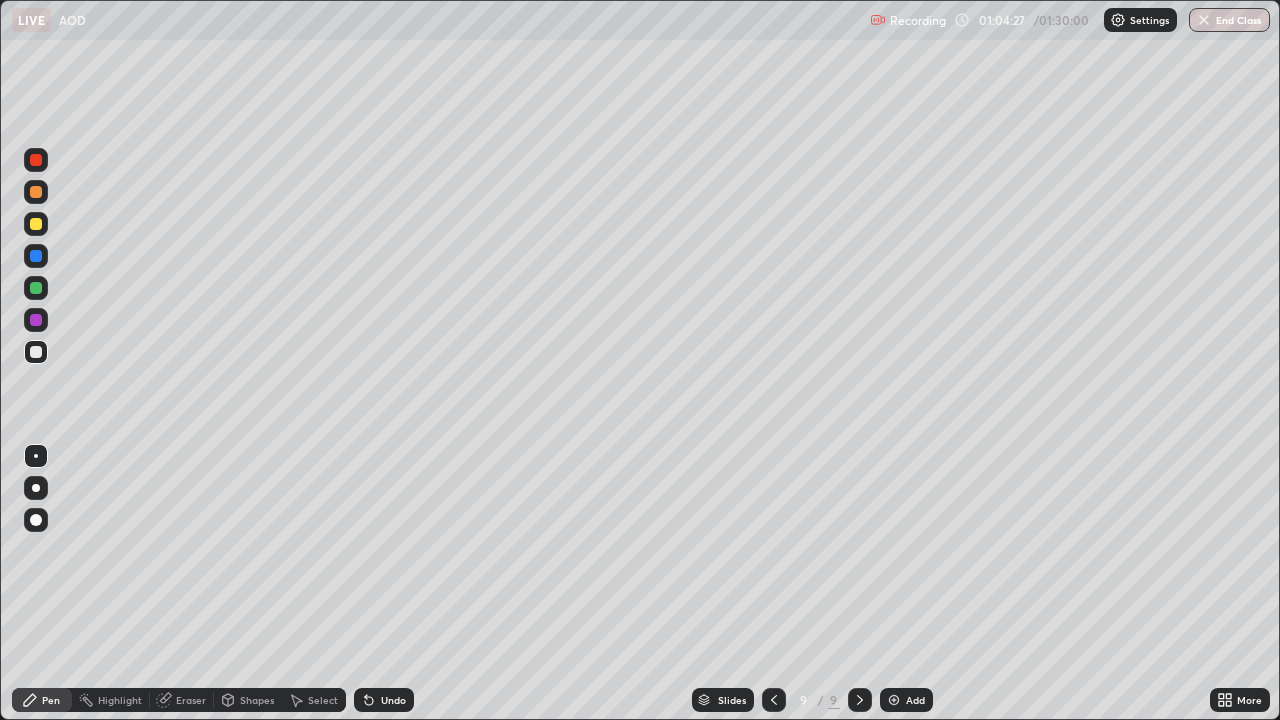 click on "Add" at bounding box center [915, 700] 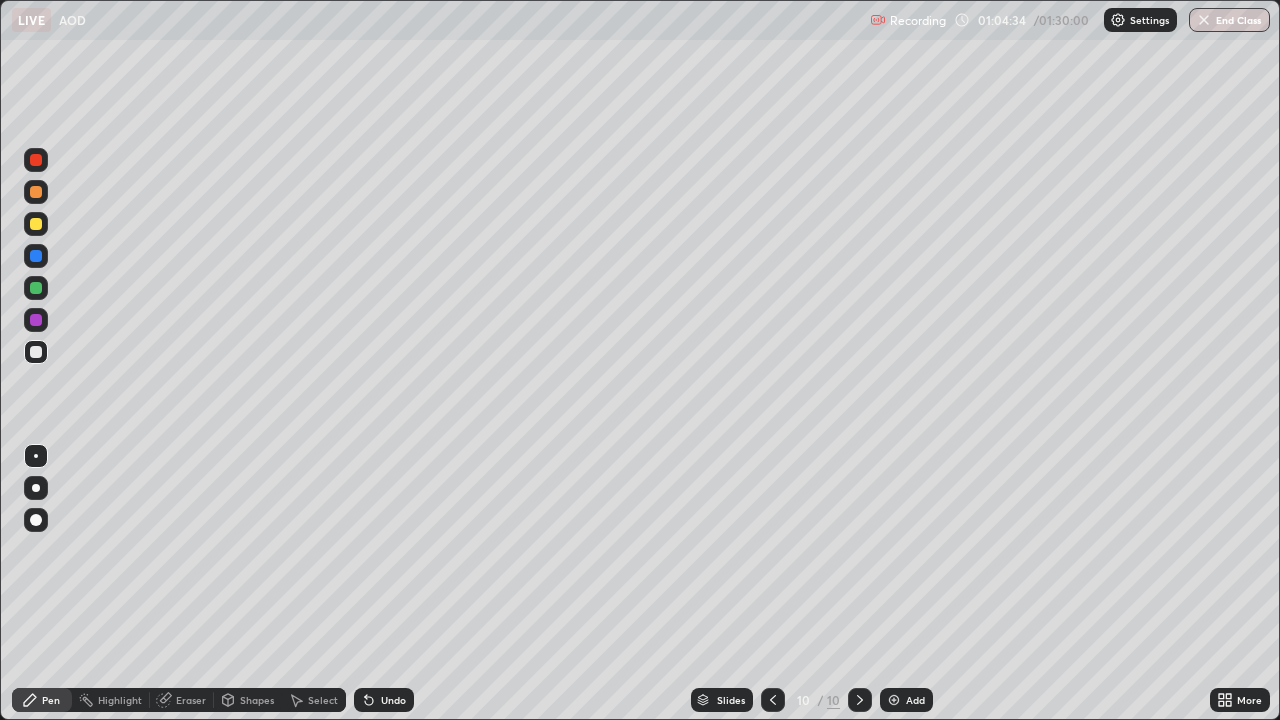 click at bounding box center [36, 224] 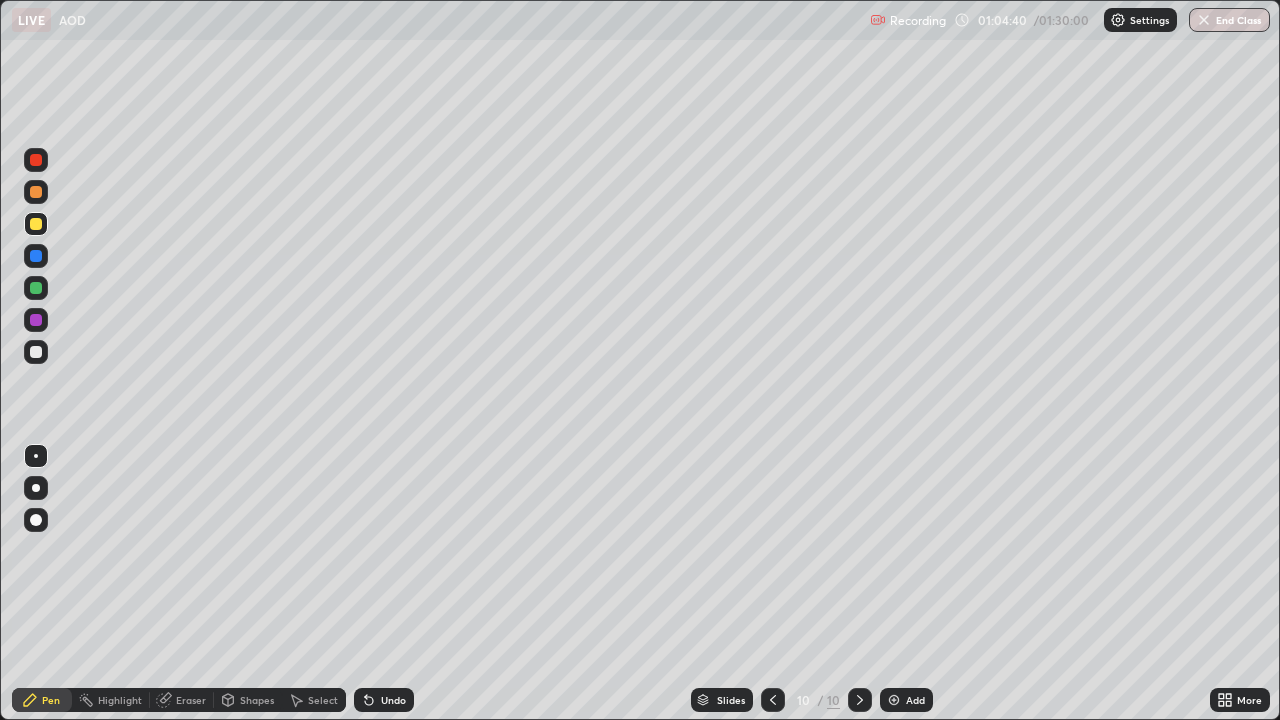click at bounding box center (36, 160) 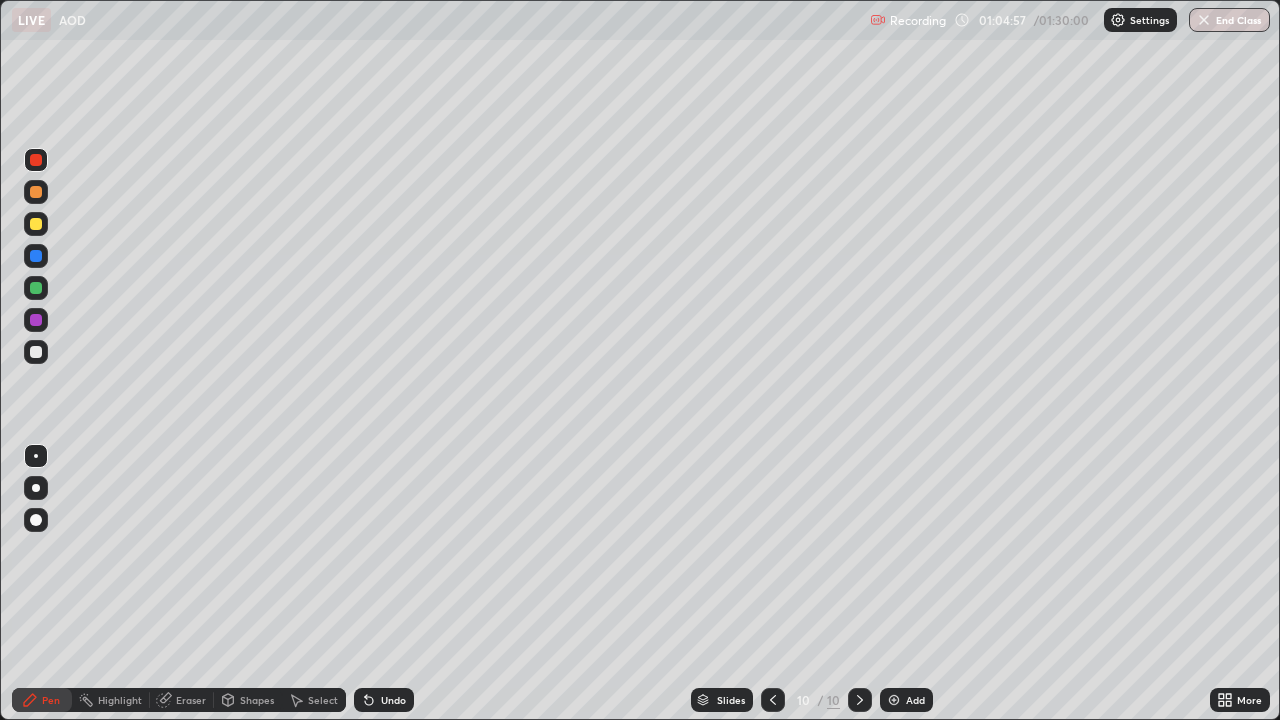 click at bounding box center [36, 256] 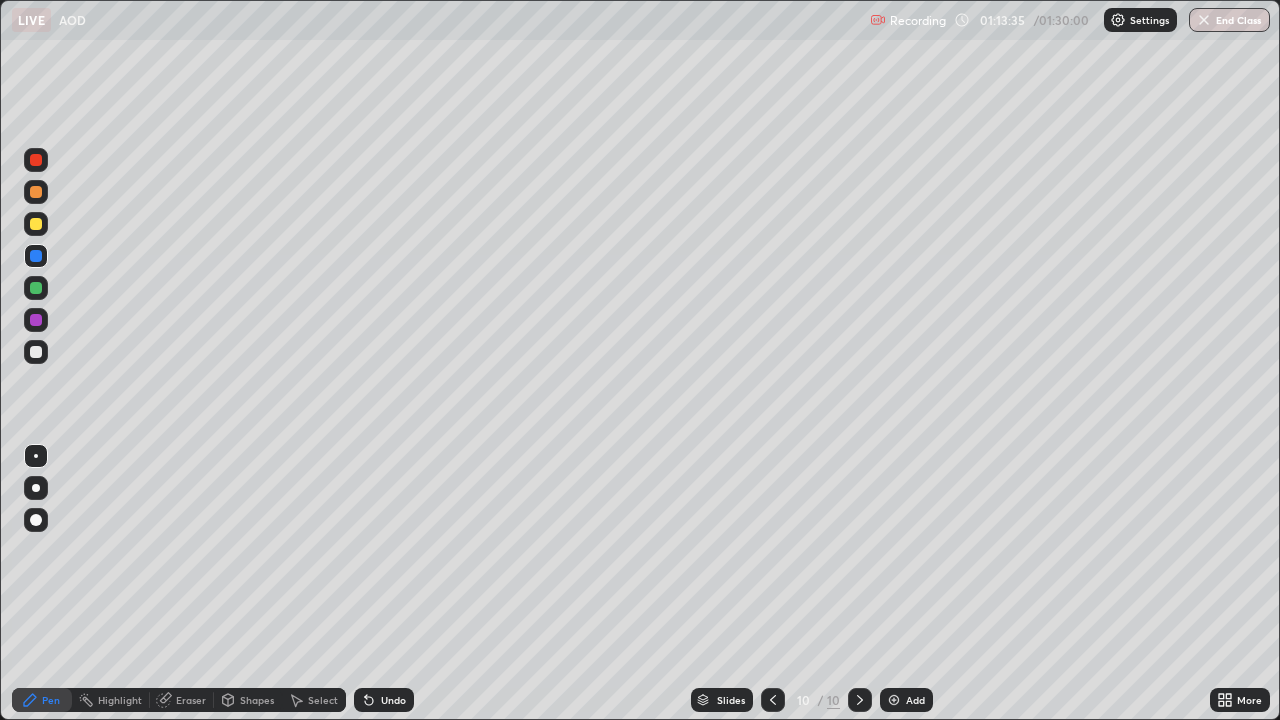 click at bounding box center (894, 700) 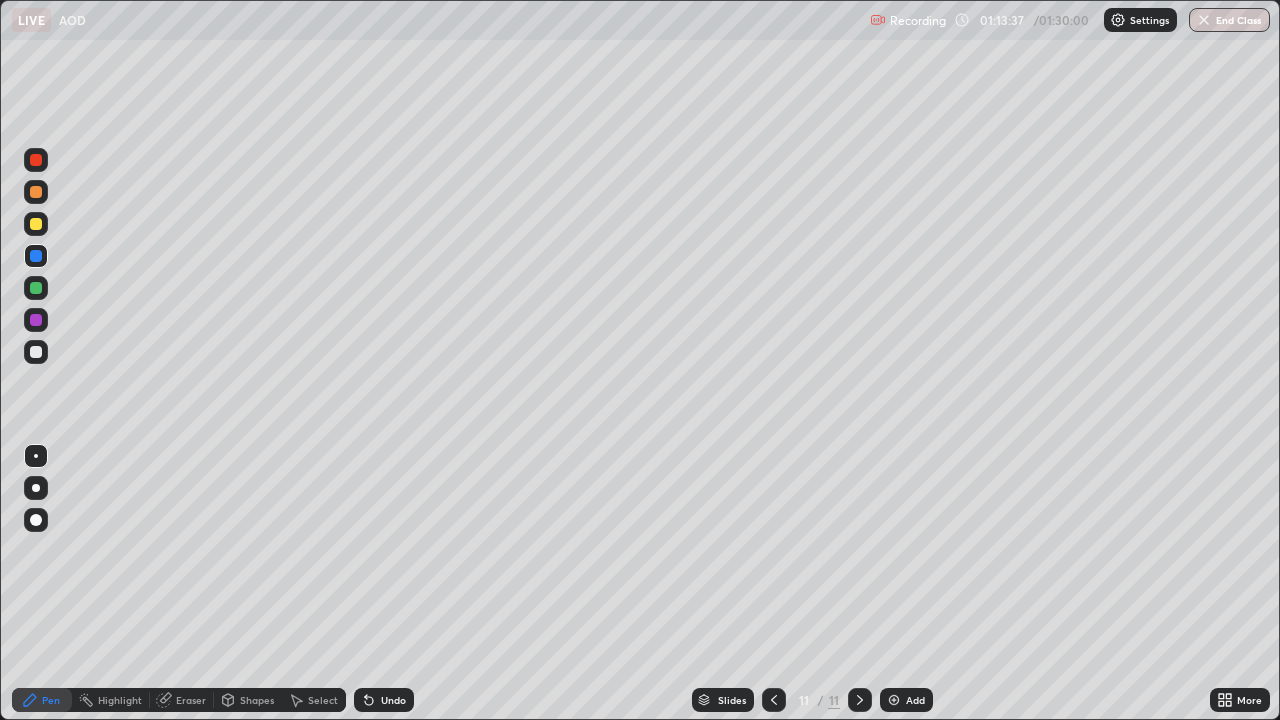 click at bounding box center (36, 224) 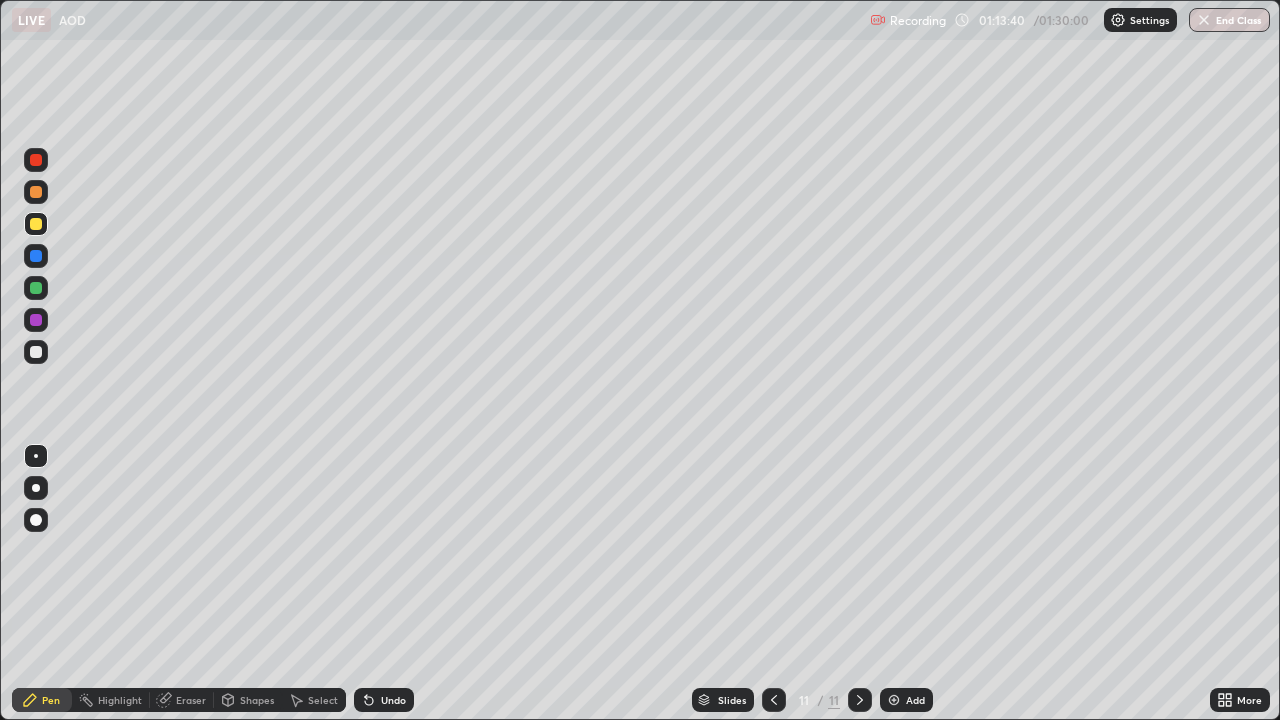 click at bounding box center [36, 256] 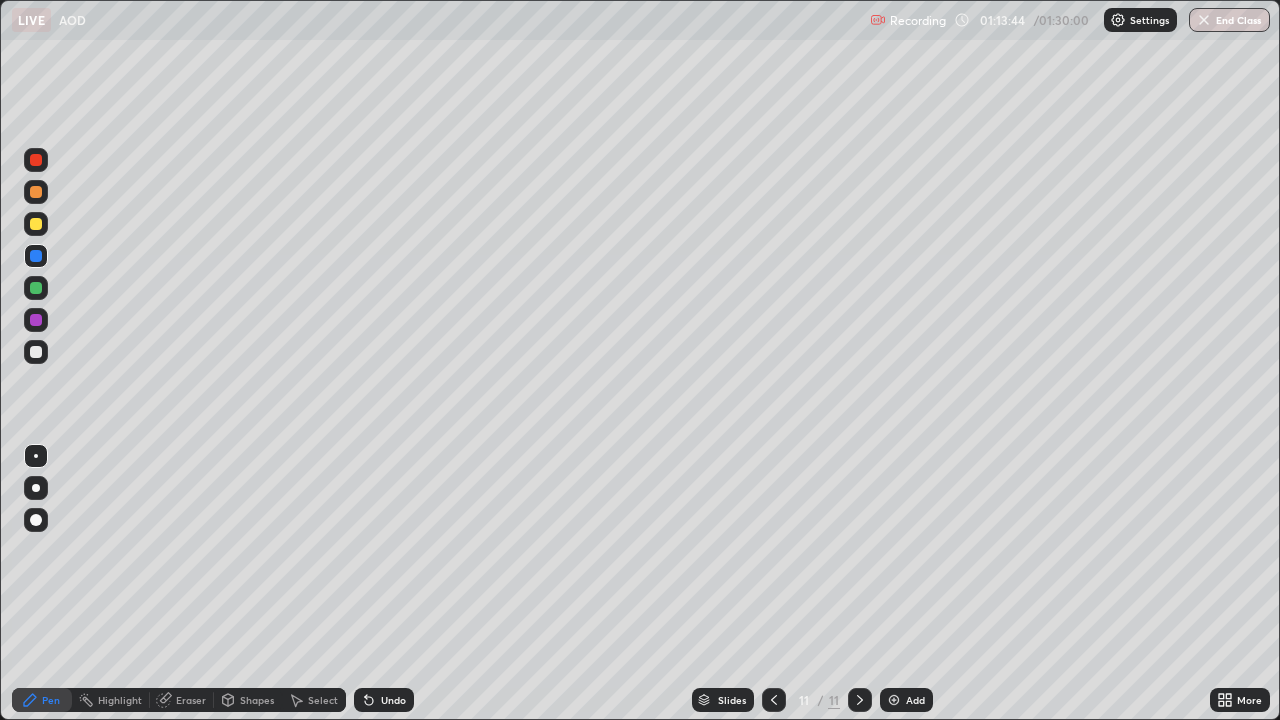 click at bounding box center (36, 320) 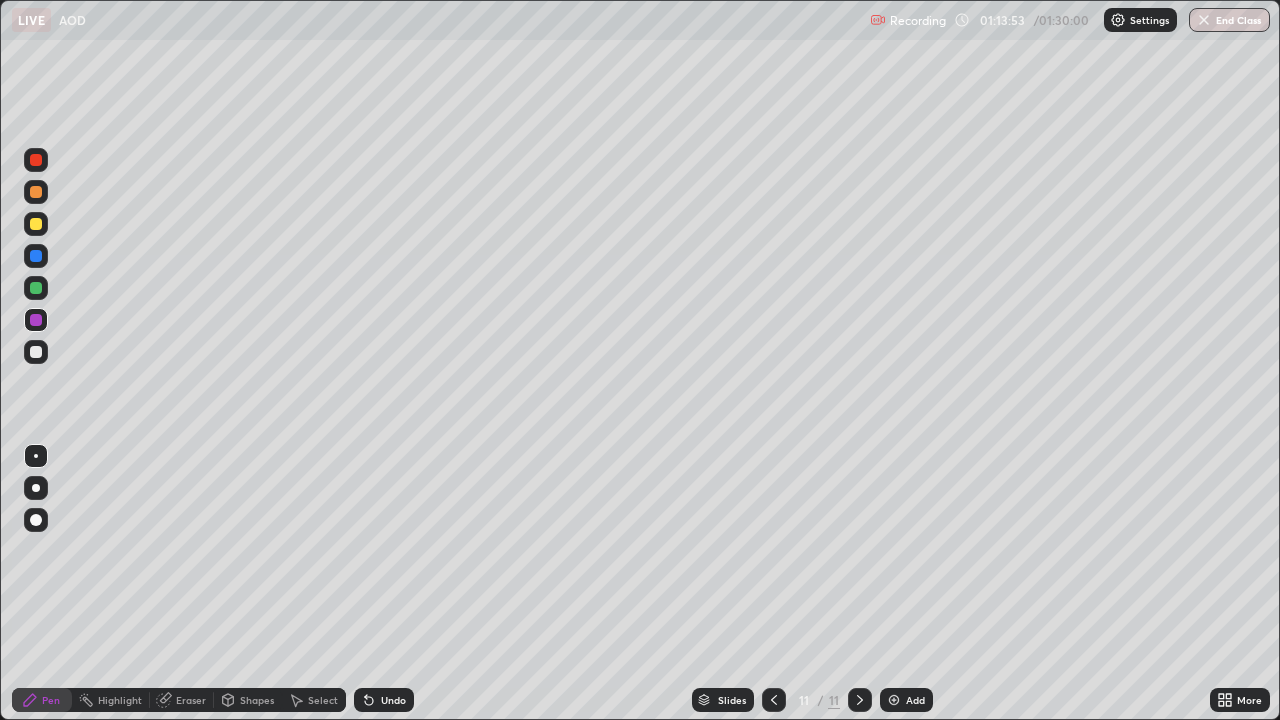 click at bounding box center (36, 160) 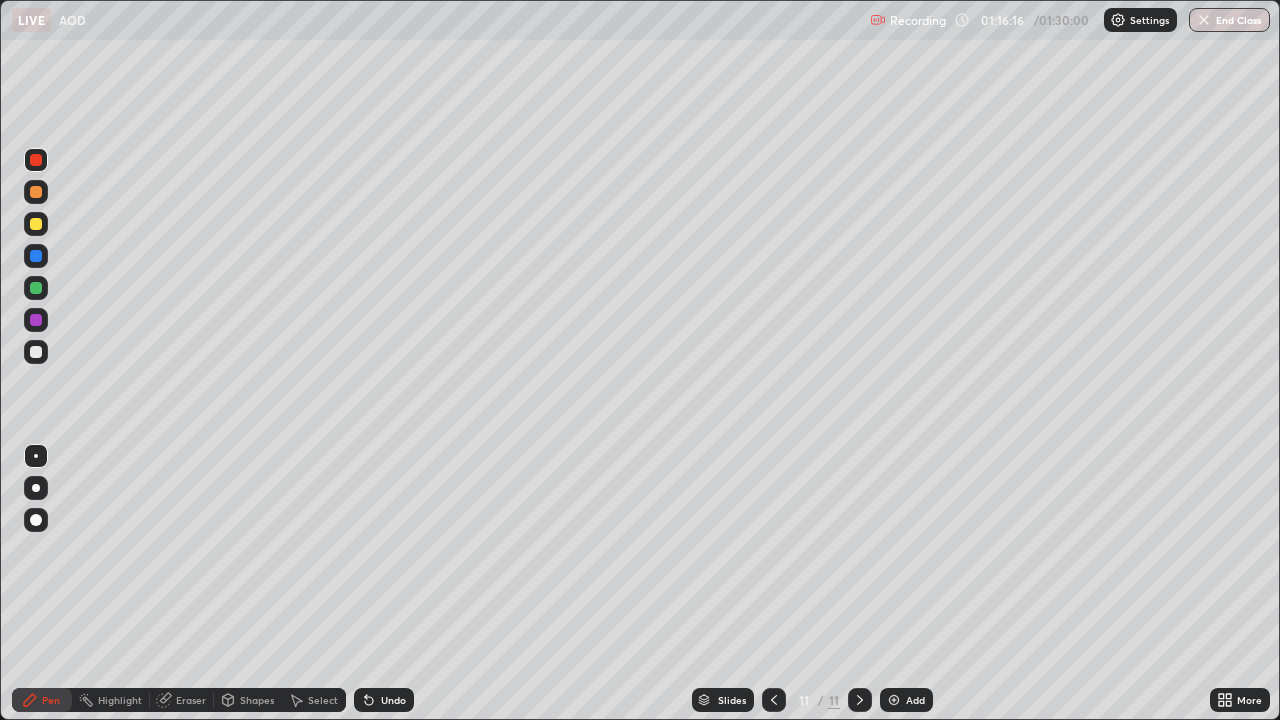 click at bounding box center (894, 700) 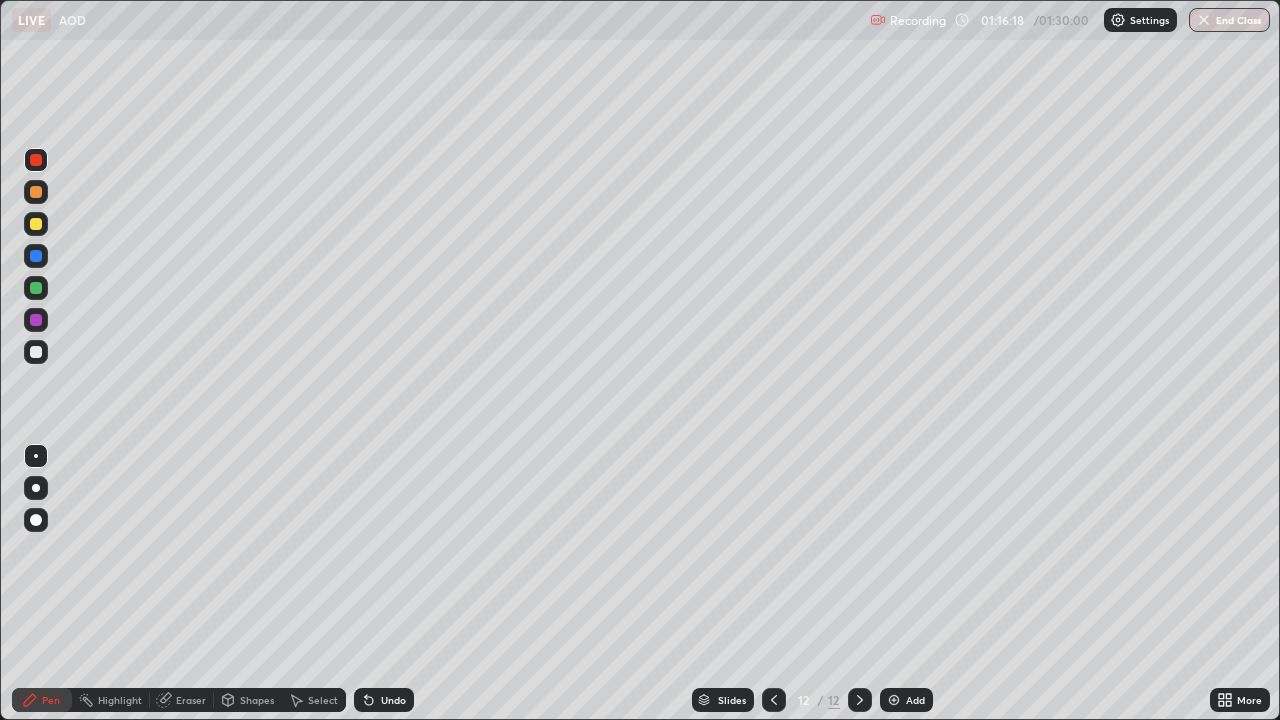 click at bounding box center [36, 192] 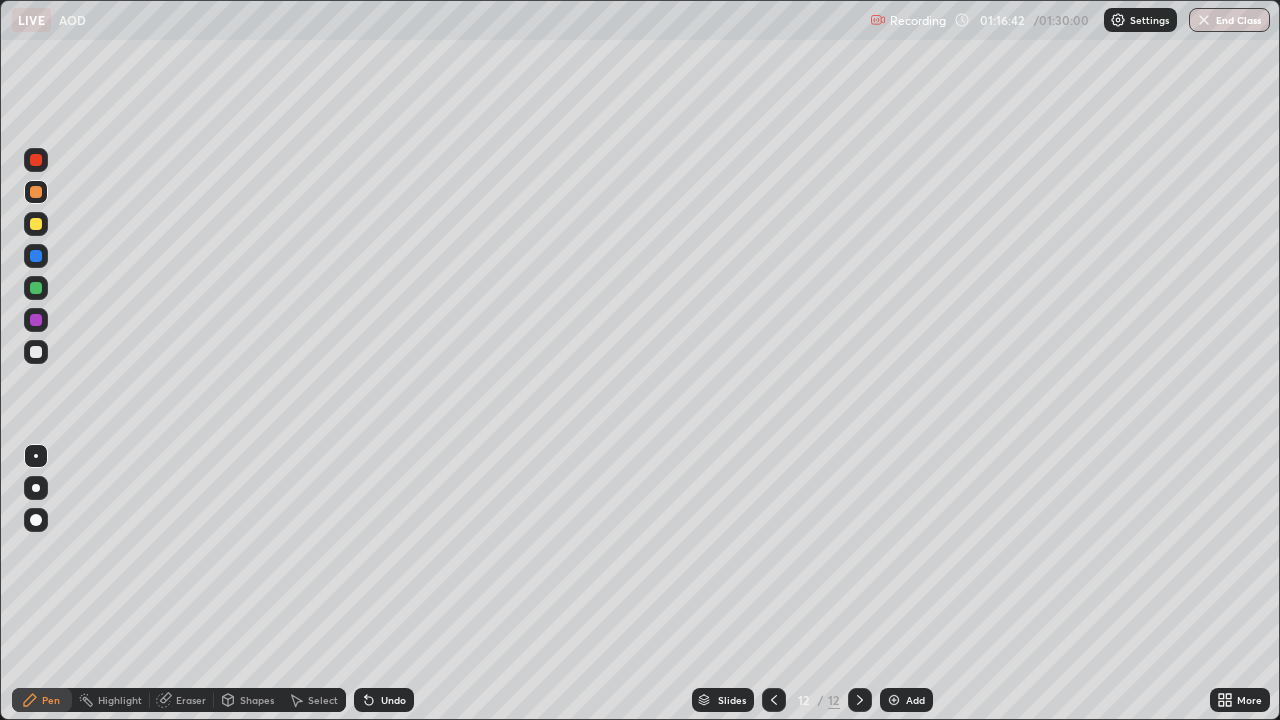 click at bounding box center (36, 160) 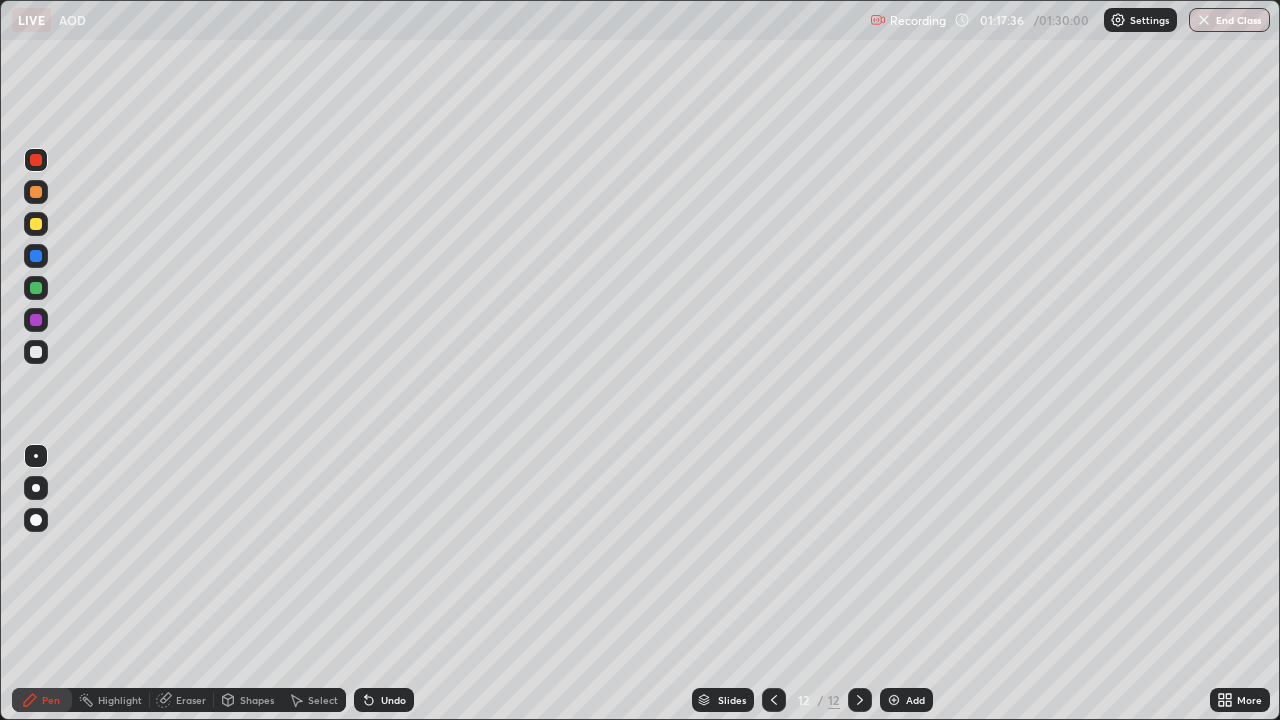 click at bounding box center (36, 352) 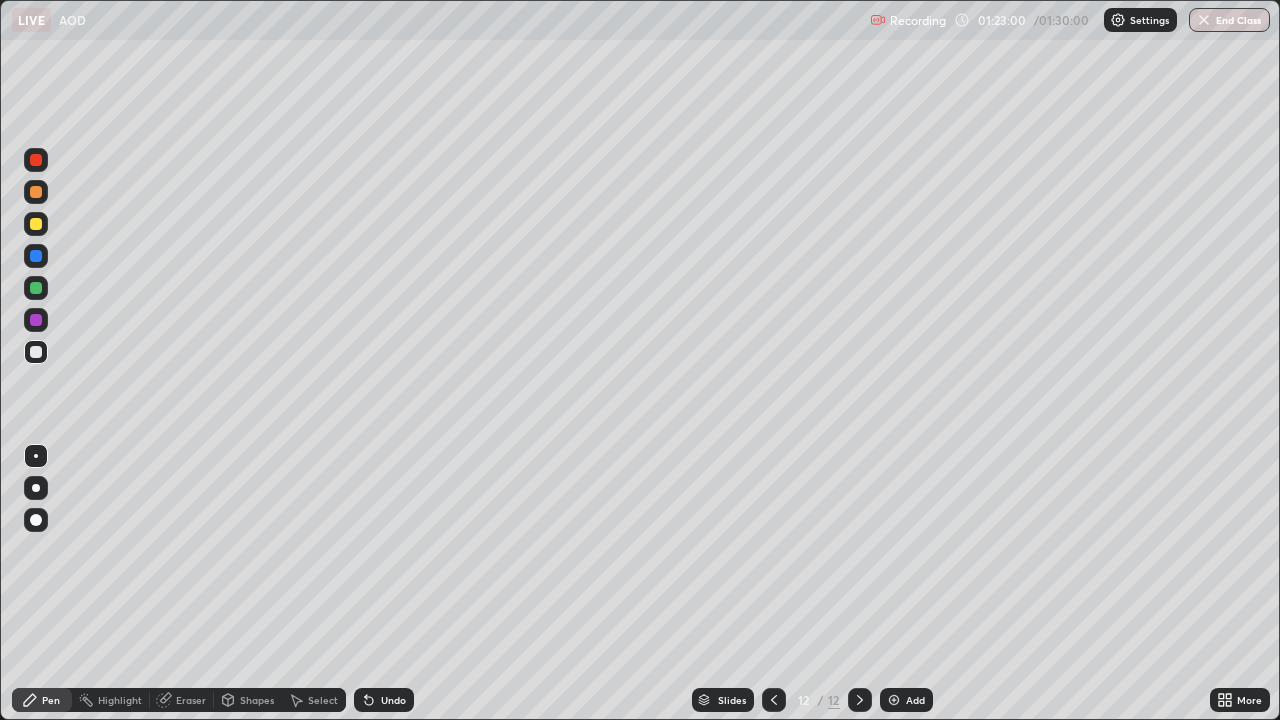 click on "End Class" at bounding box center (1229, 20) 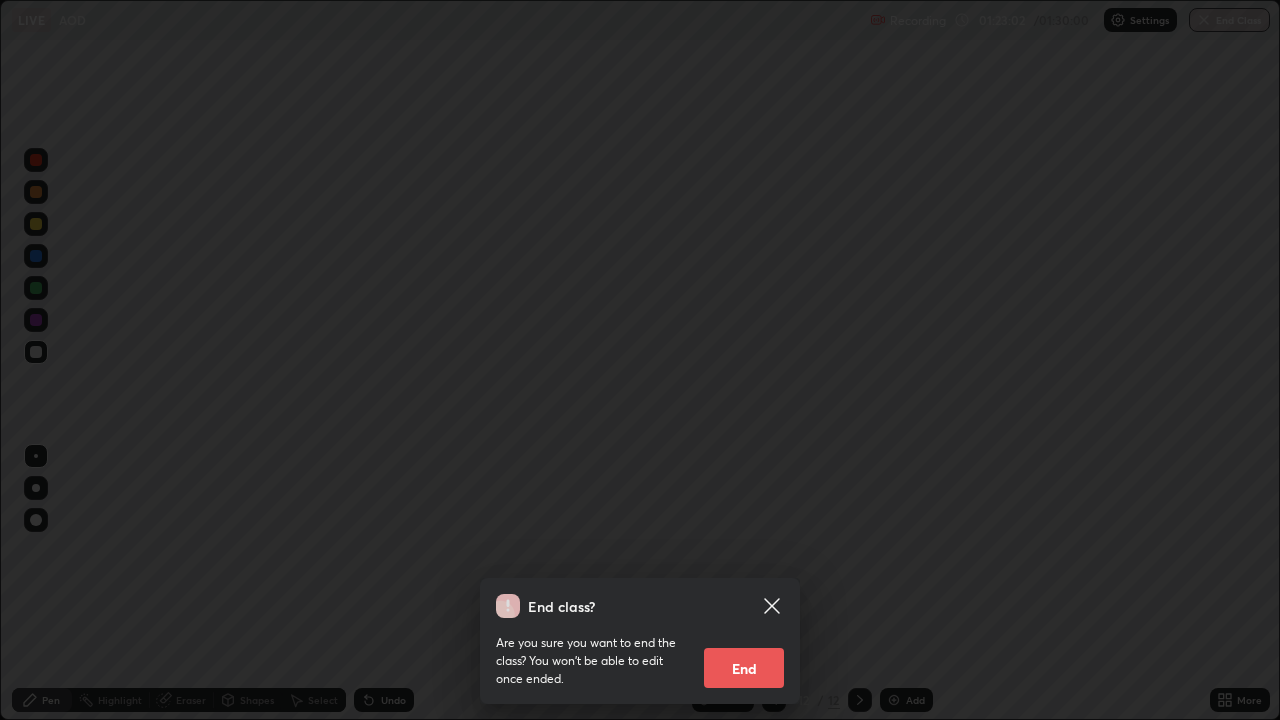 click on "End" at bounding box center (744, 668) 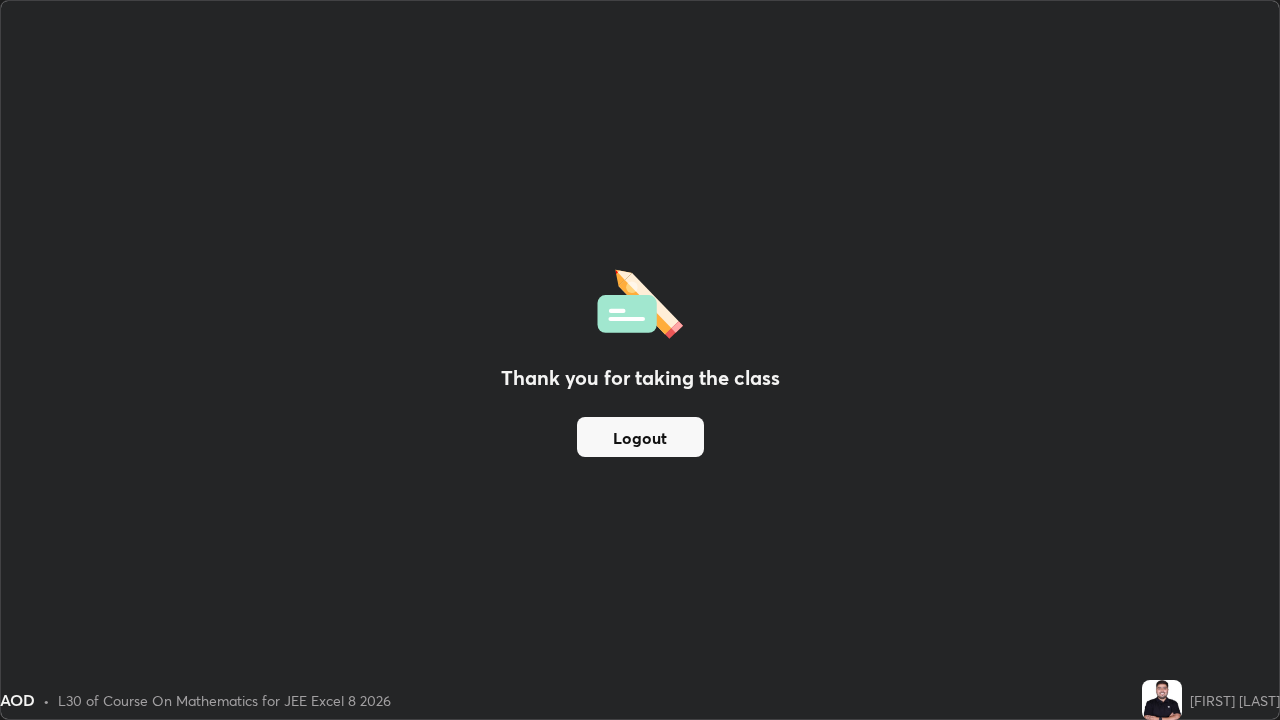 click on "Logout" at bounding box center (640, 437) 